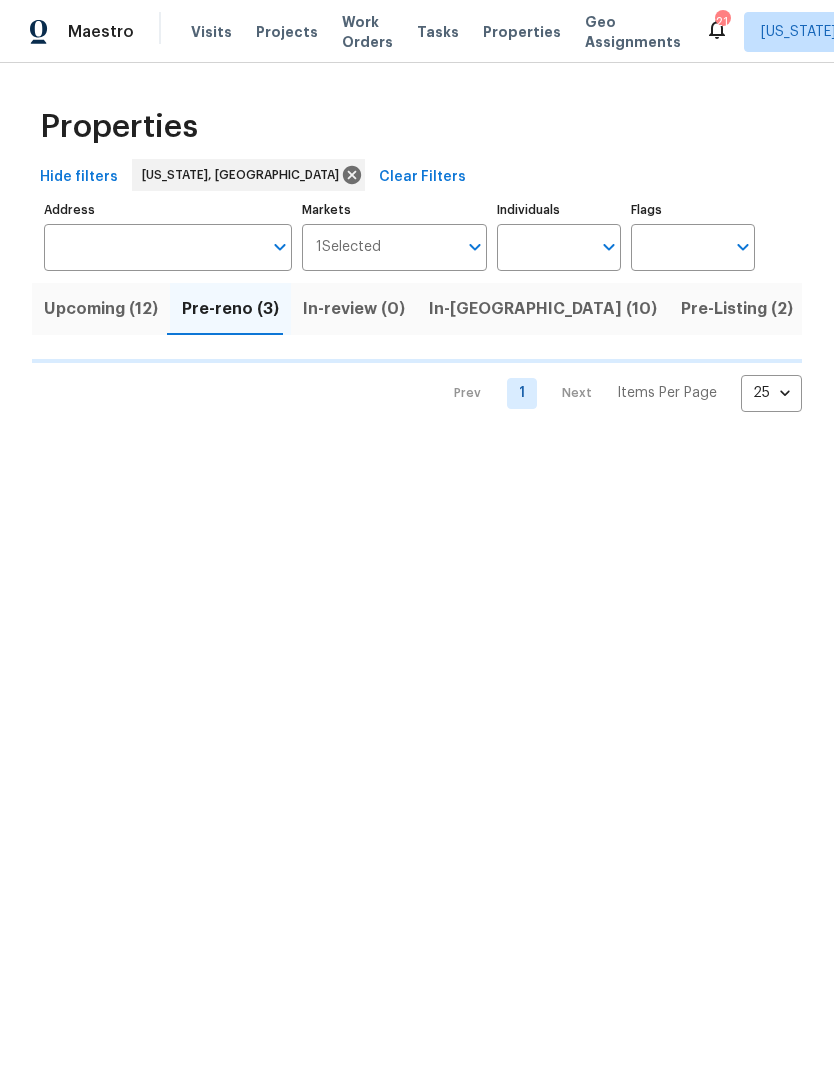 scroll, scrollTop: 0, scrollLeft: 0, axis: both 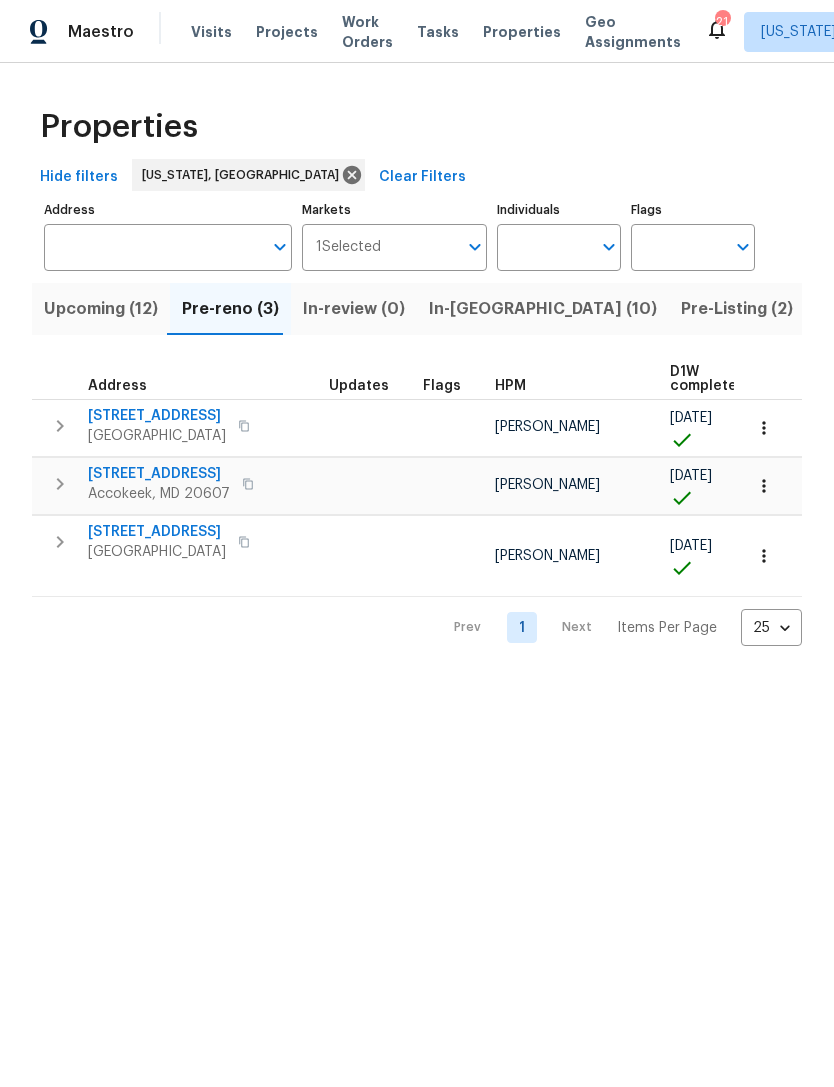 click on "1715 Calais Ct" at bounding box center [157, 532] 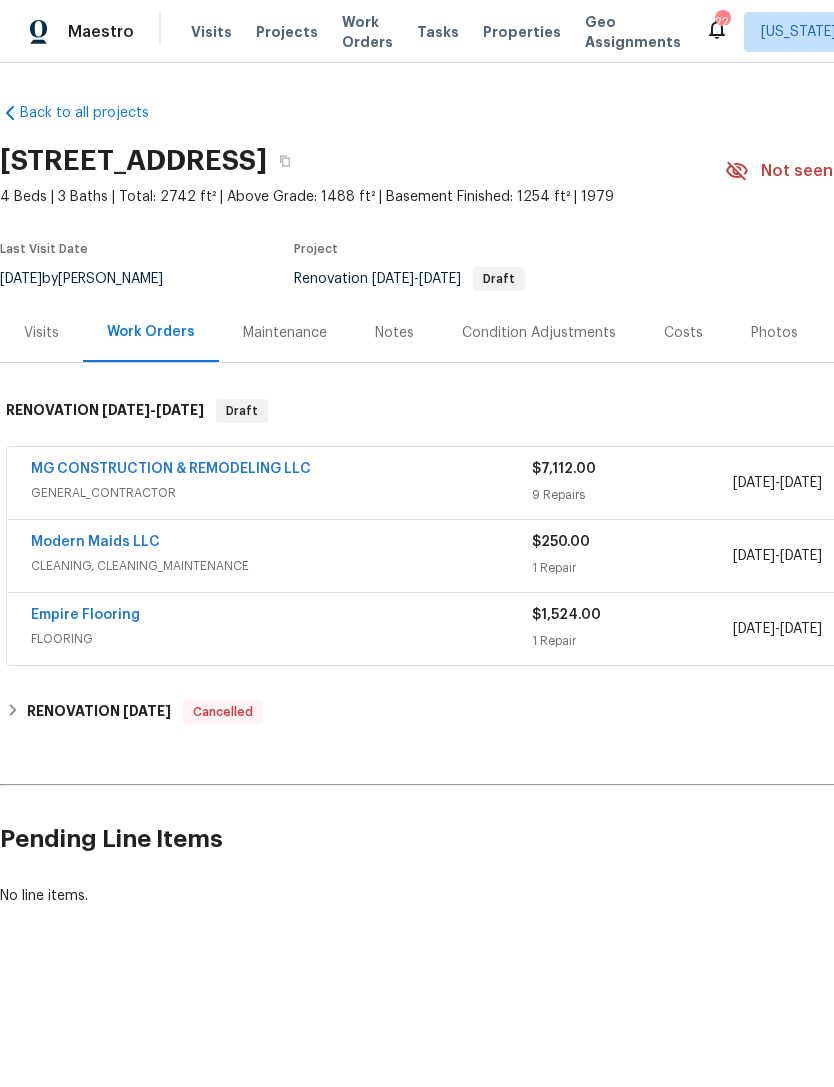 scroll, scrollTop: 0, scrollLeft: 0, axis: both 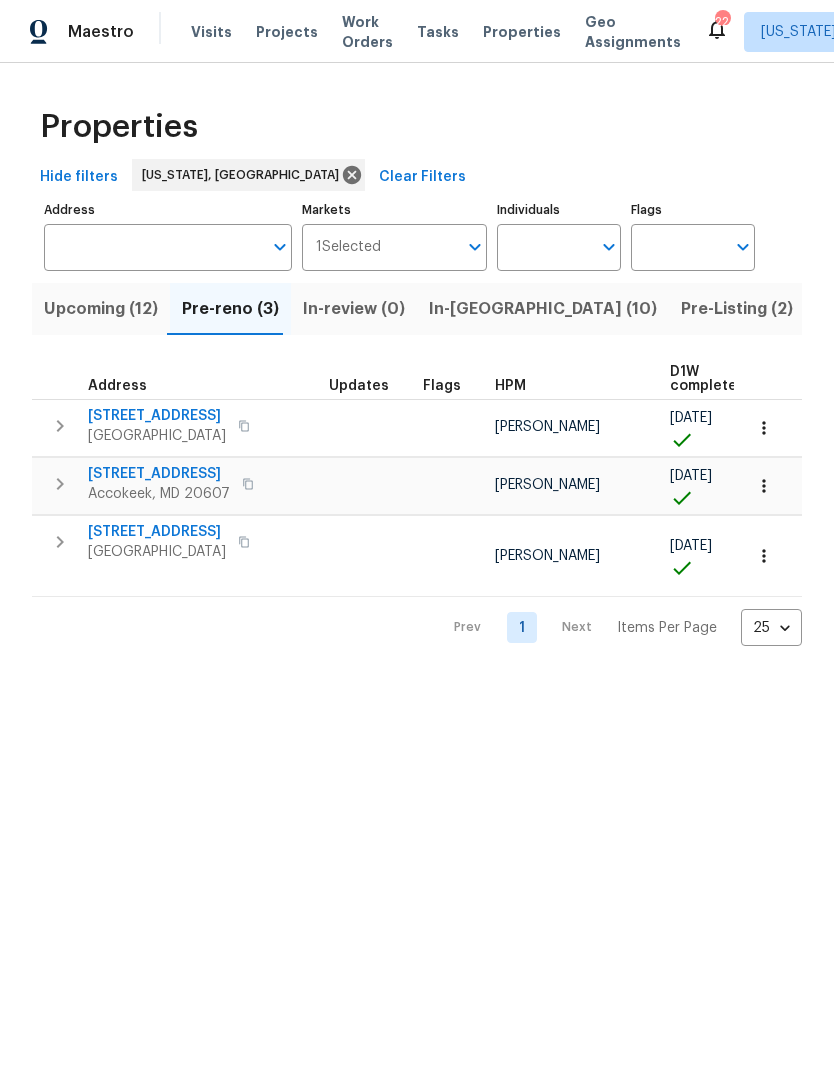 click at bounding box center [368, 556] 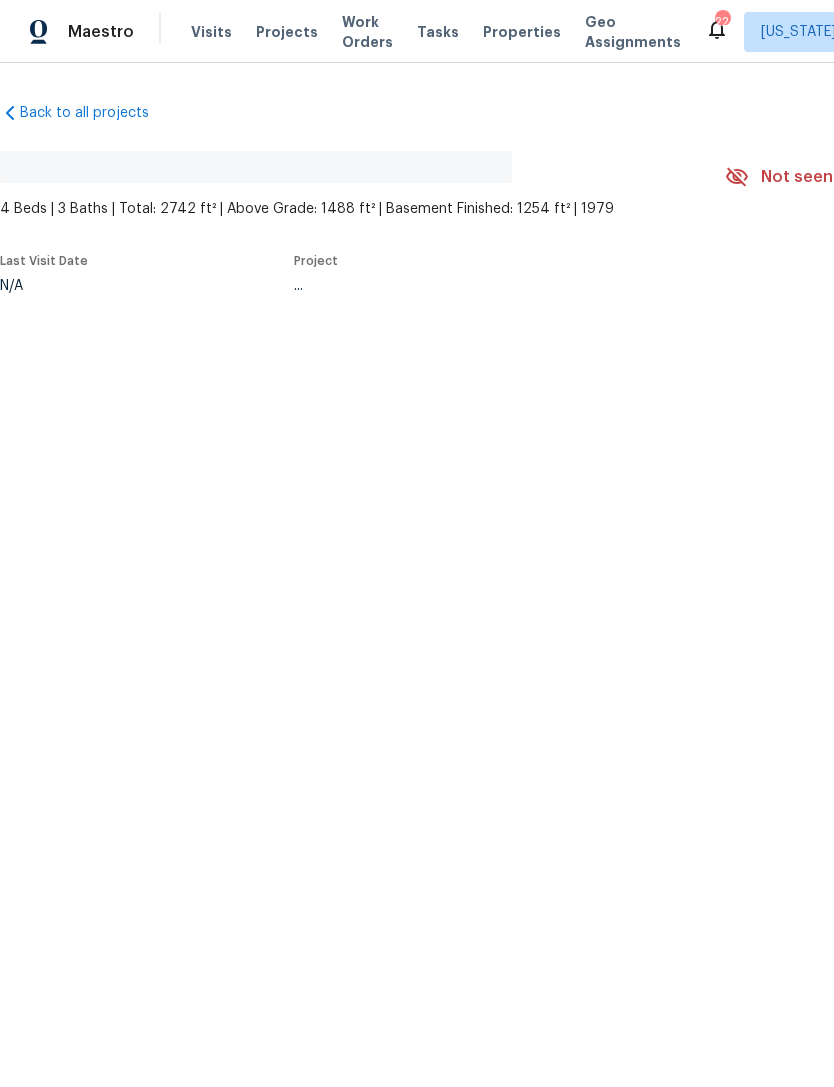 scroll, scrollTop: 0, scrollLeft: 0, axis: both 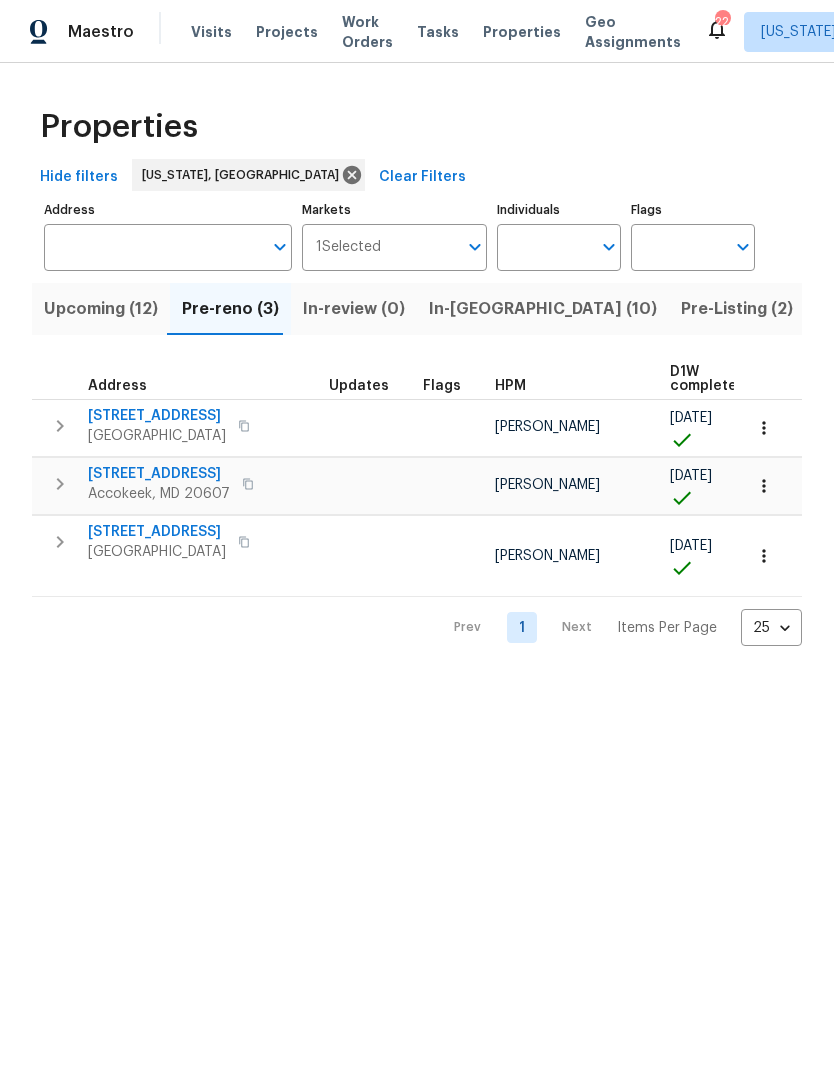 click on "[STREET_ADDRESS]" at bounding box center (159, 474) 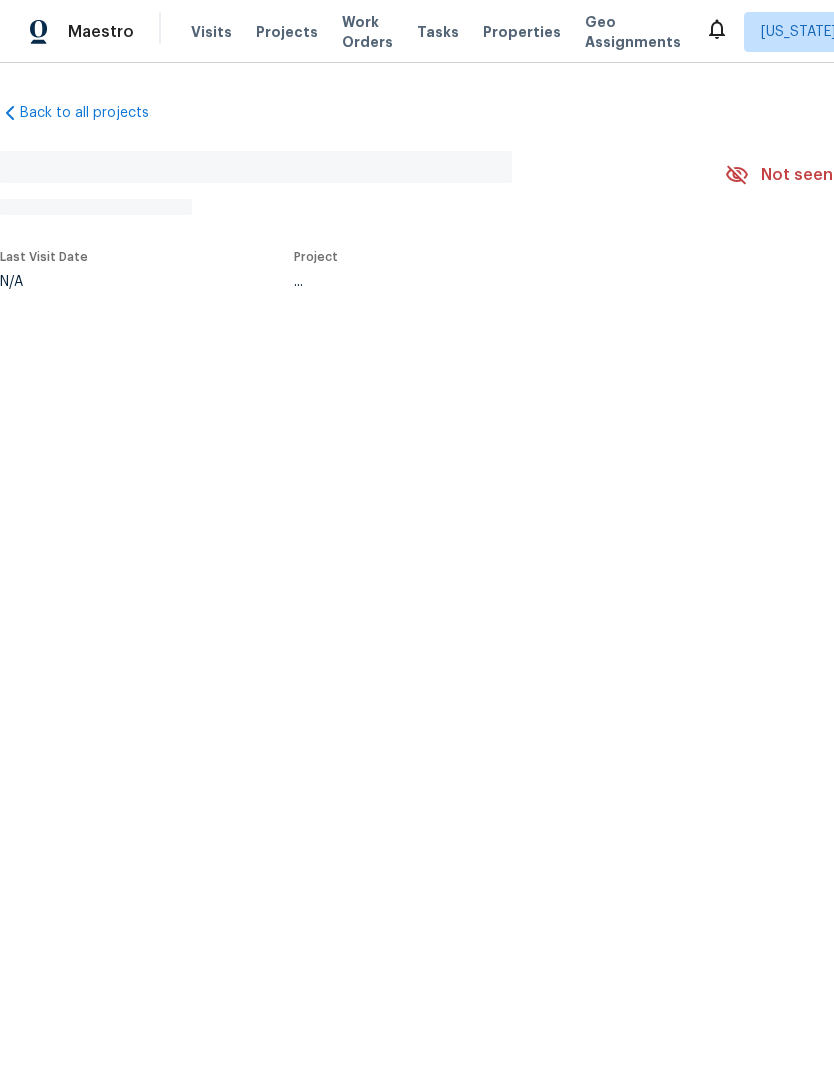 scroll, scrollTop: 0, scrollLeft: 0, axis: both 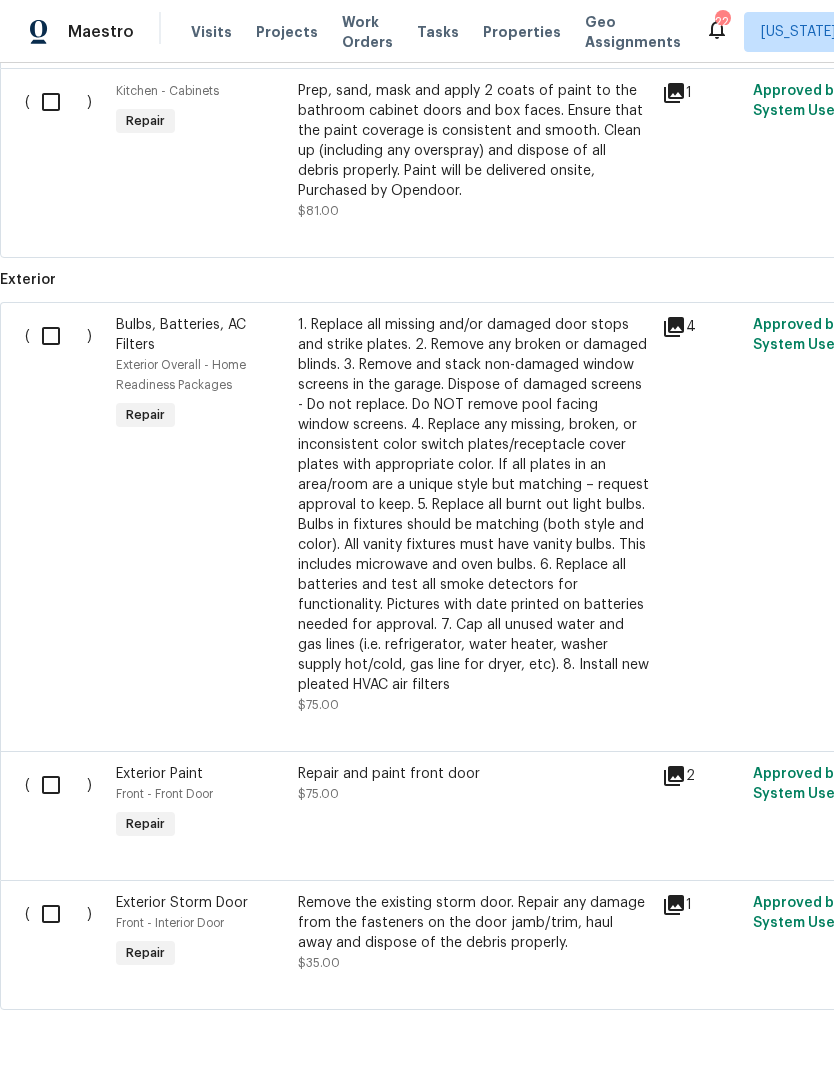 click at bounding box center (58, 914) 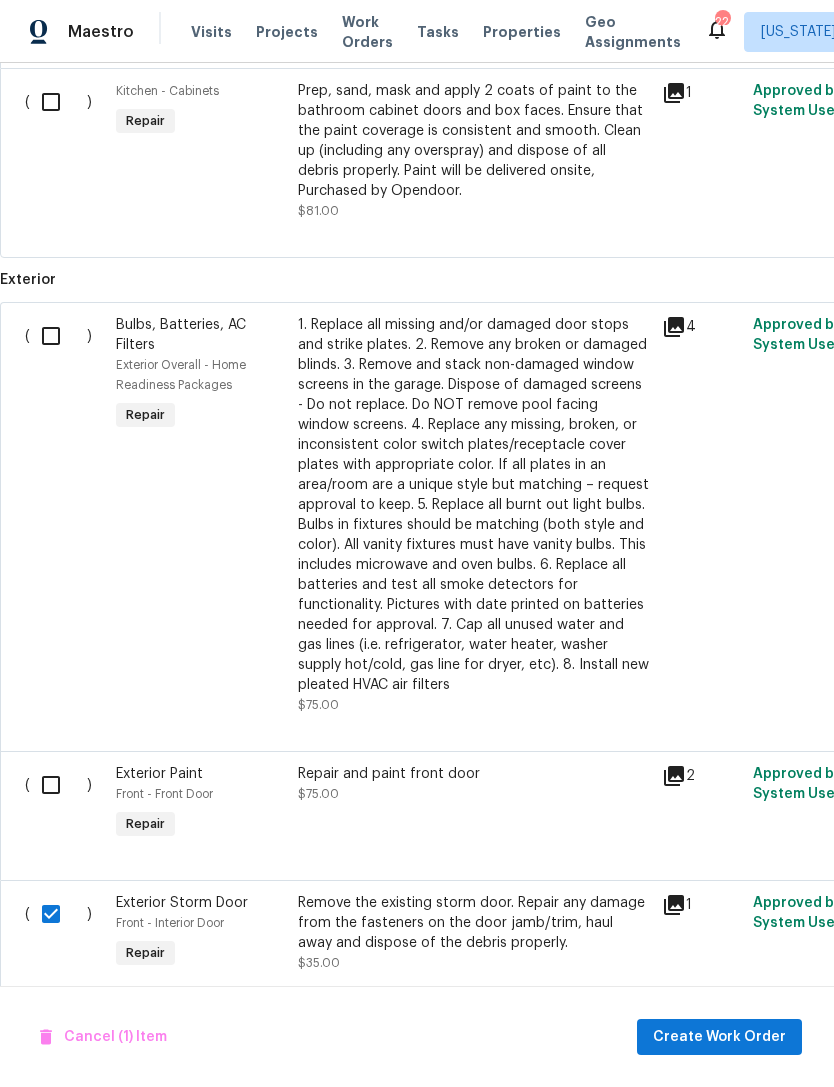 click at bounding box center (58, 785) 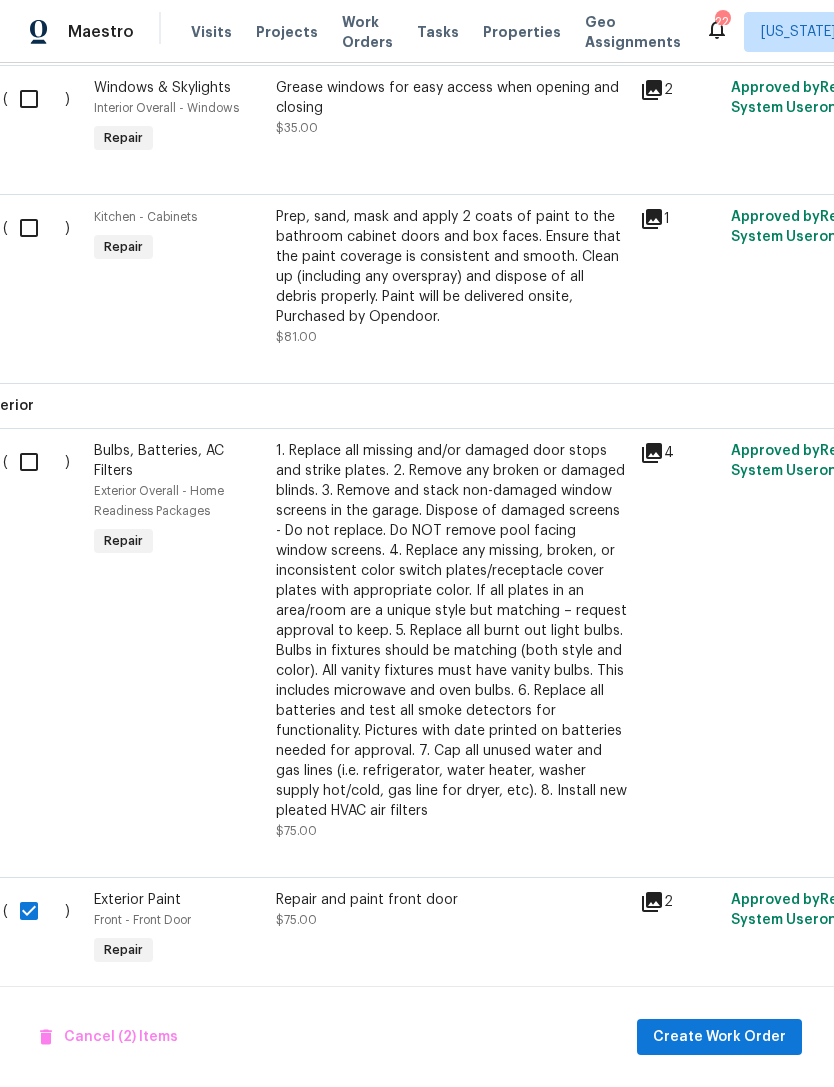 scroll, scrollTop: 3870, scrollLeft: 28, axis: both 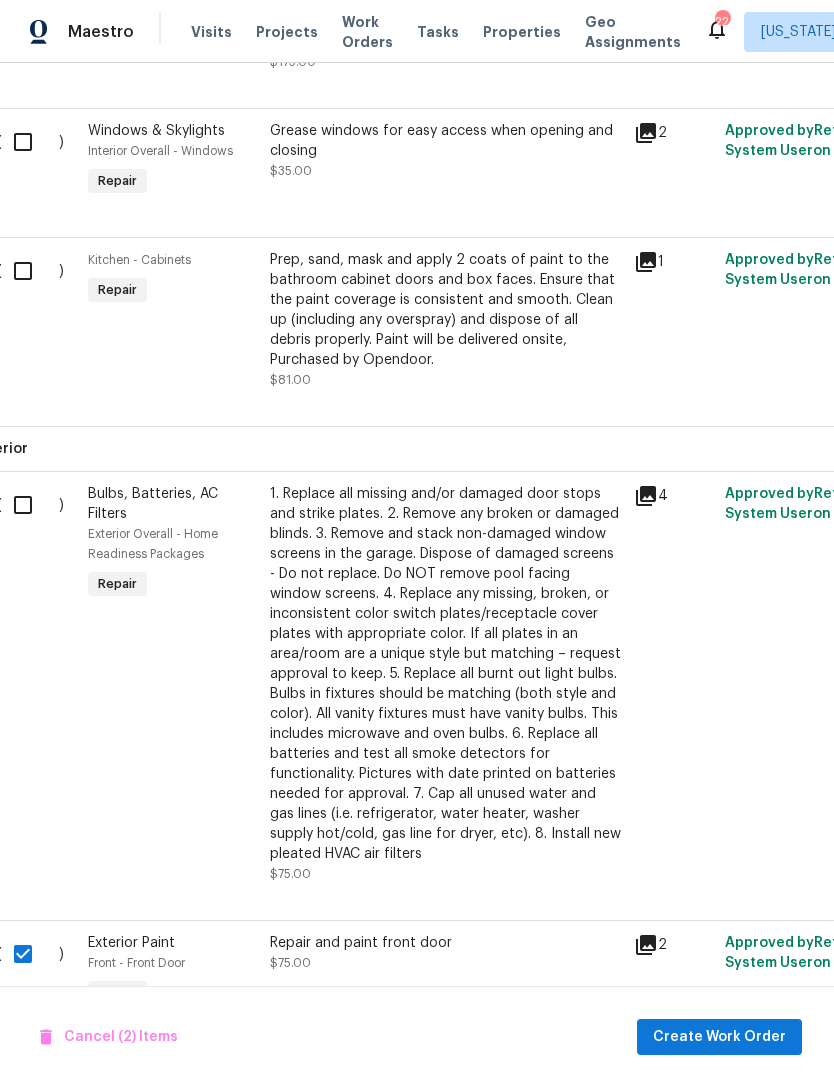 click at bounding box center [30, 505] 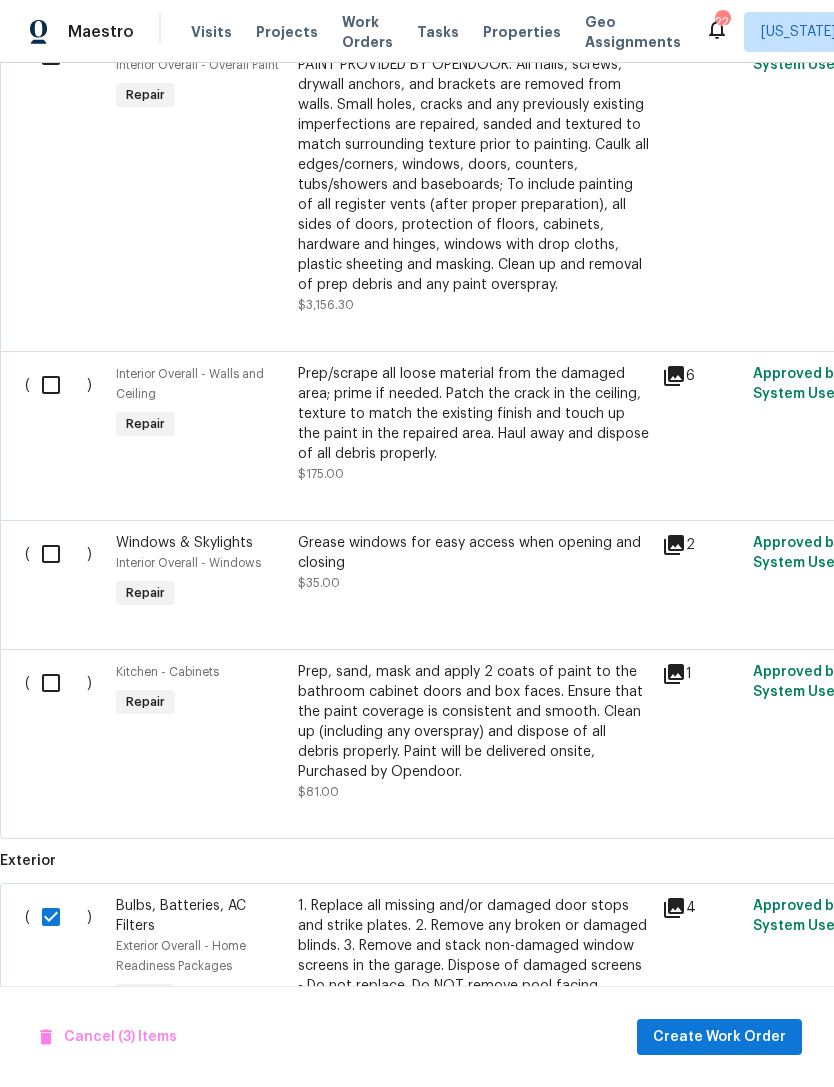 scroll, scrollTop: 3458, scrollLeft: 0, axis: vertical 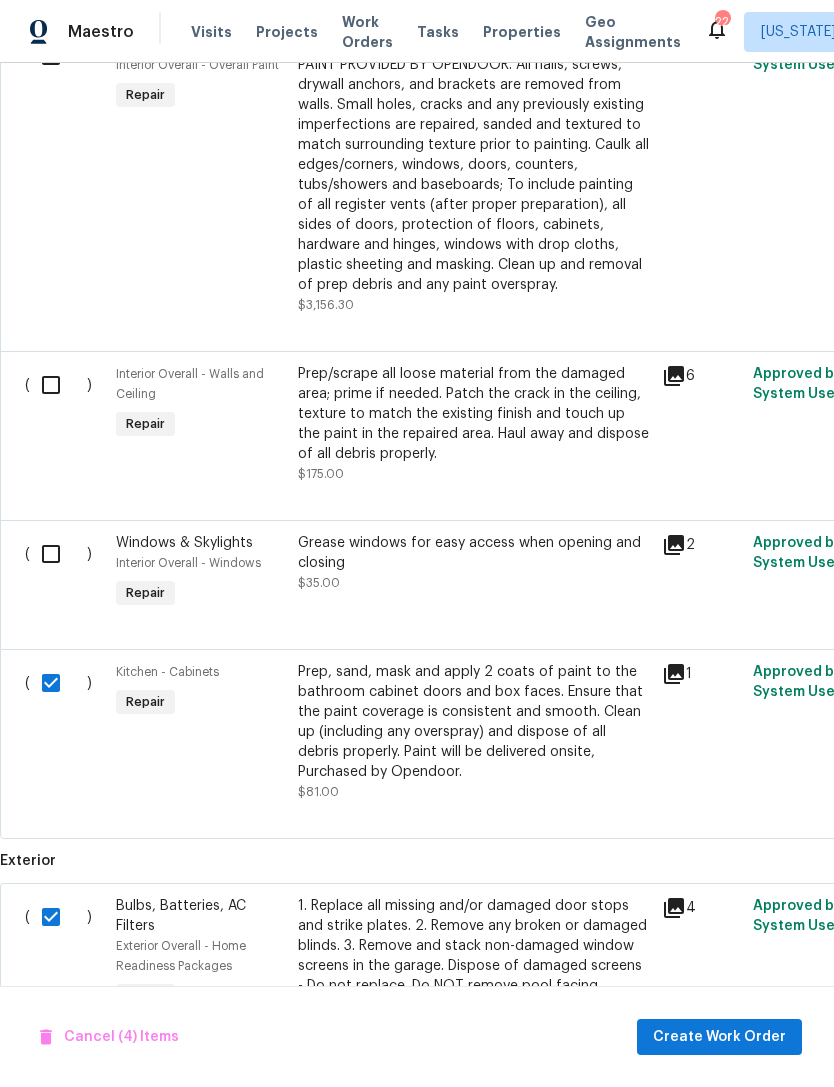 click at bounding box center (58, 554) 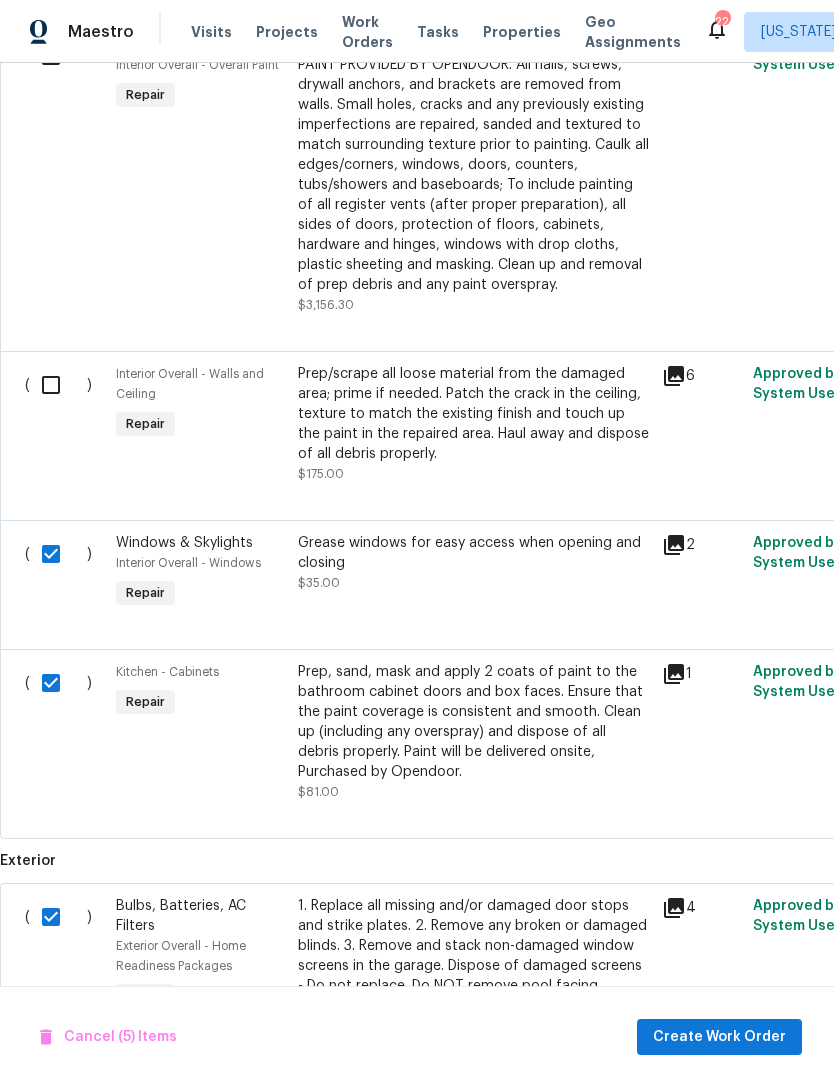 click at bounding box center [58, 385] 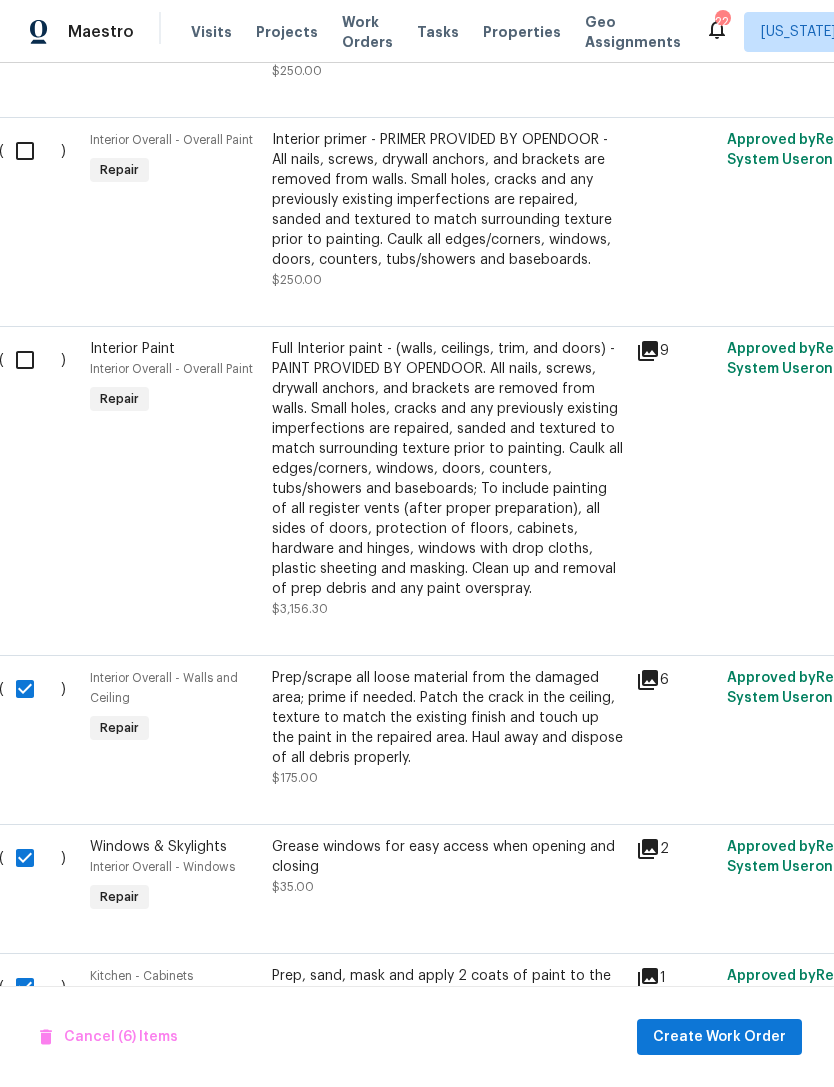 click at bounding box center (32, 360) 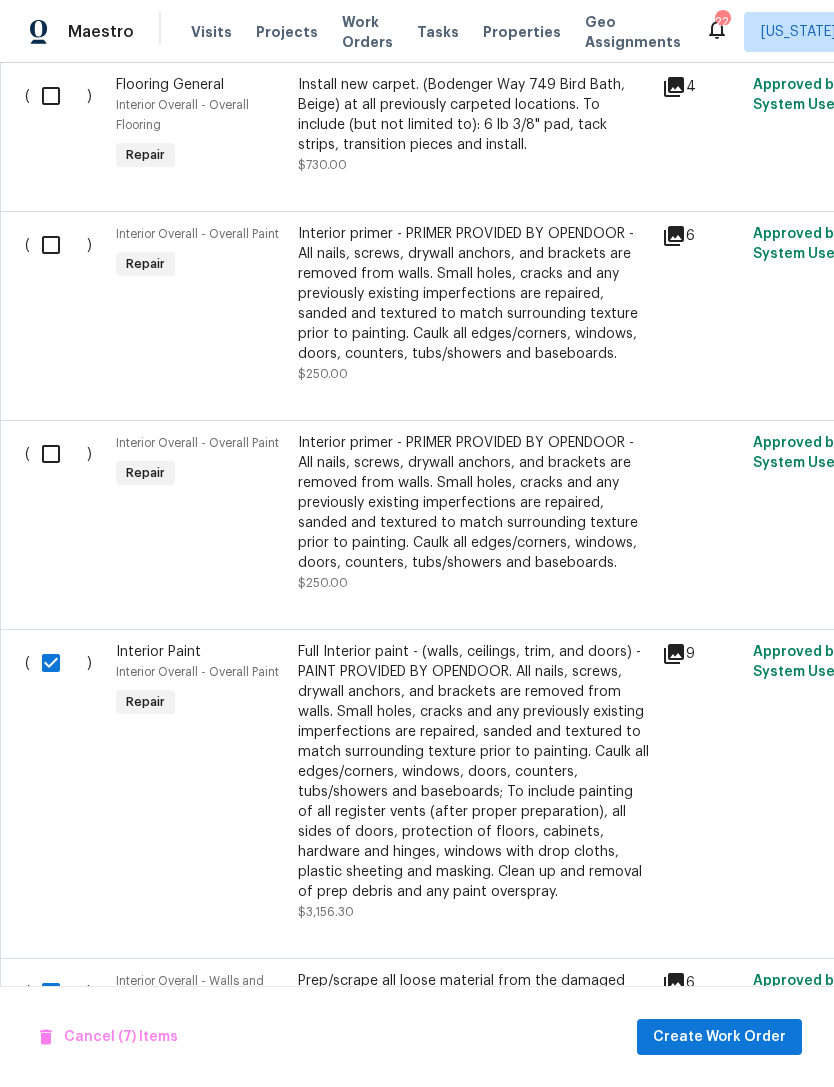 scroll, scrollTop: 2851, scrollLeft: 0, axis: vertical 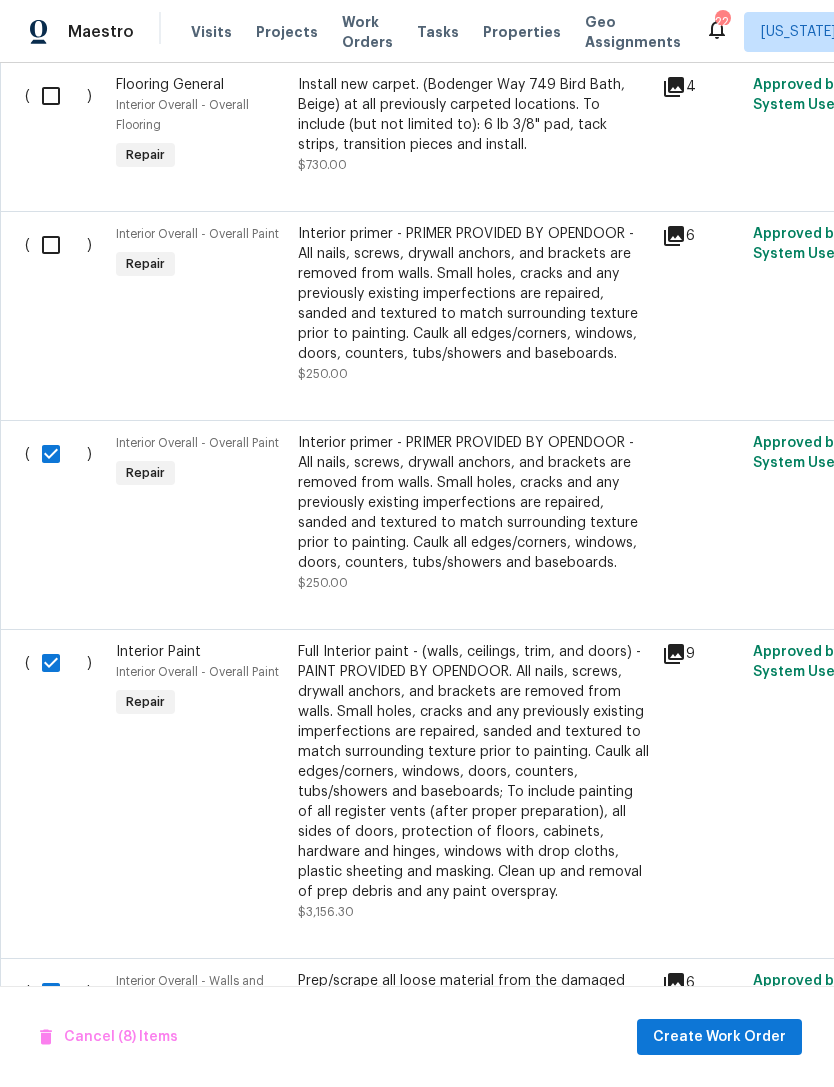 click at bounding box center (58, 245) 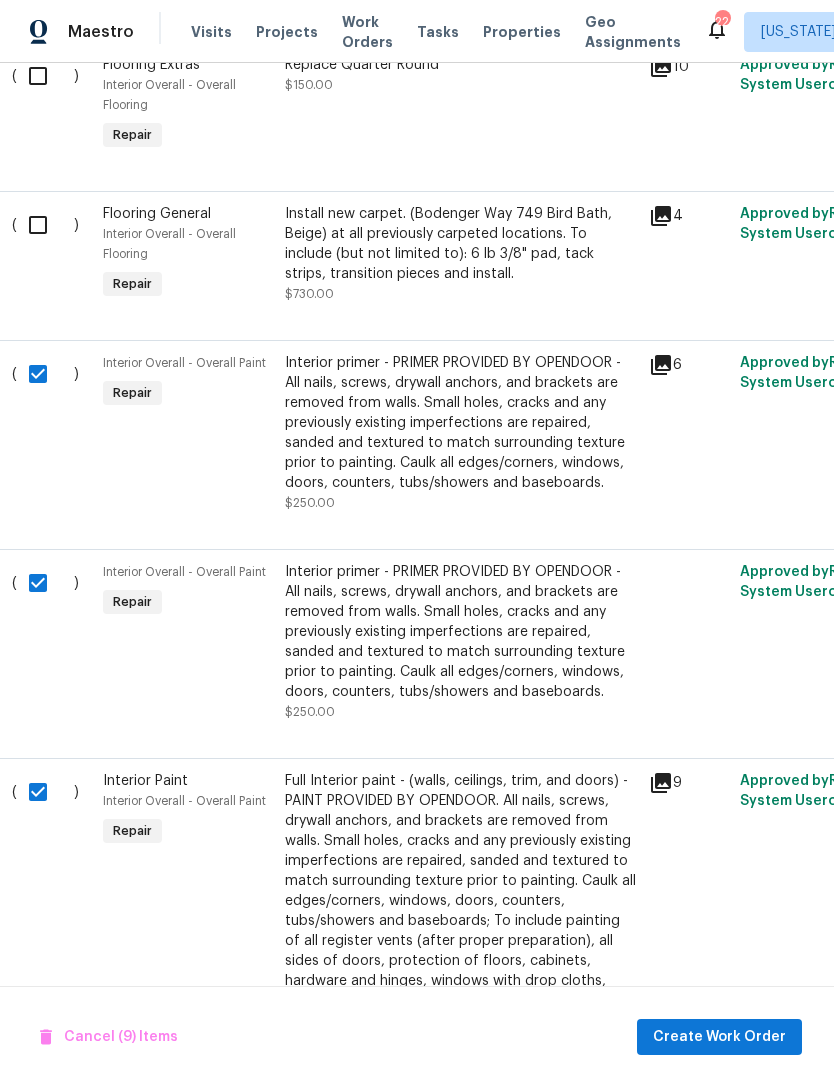 scroll, scrollTop: 2551, scrollLeft: 20, axis: both 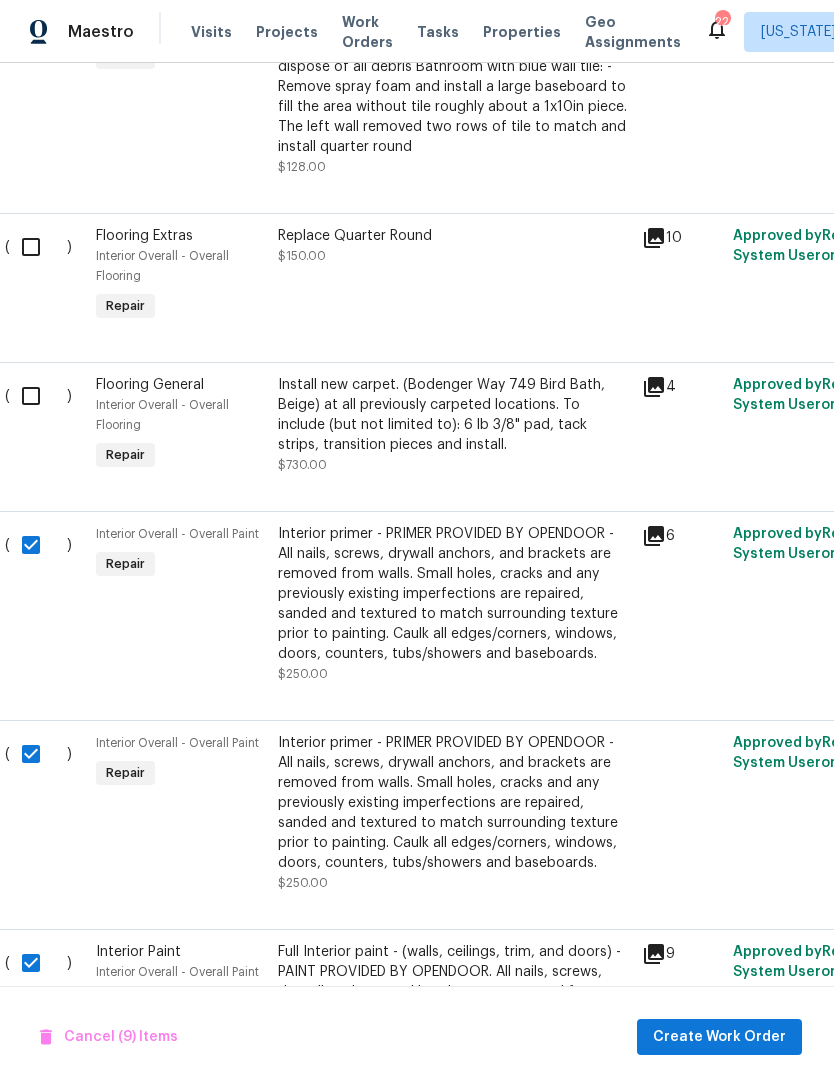 click at bounding box center (38, 396) 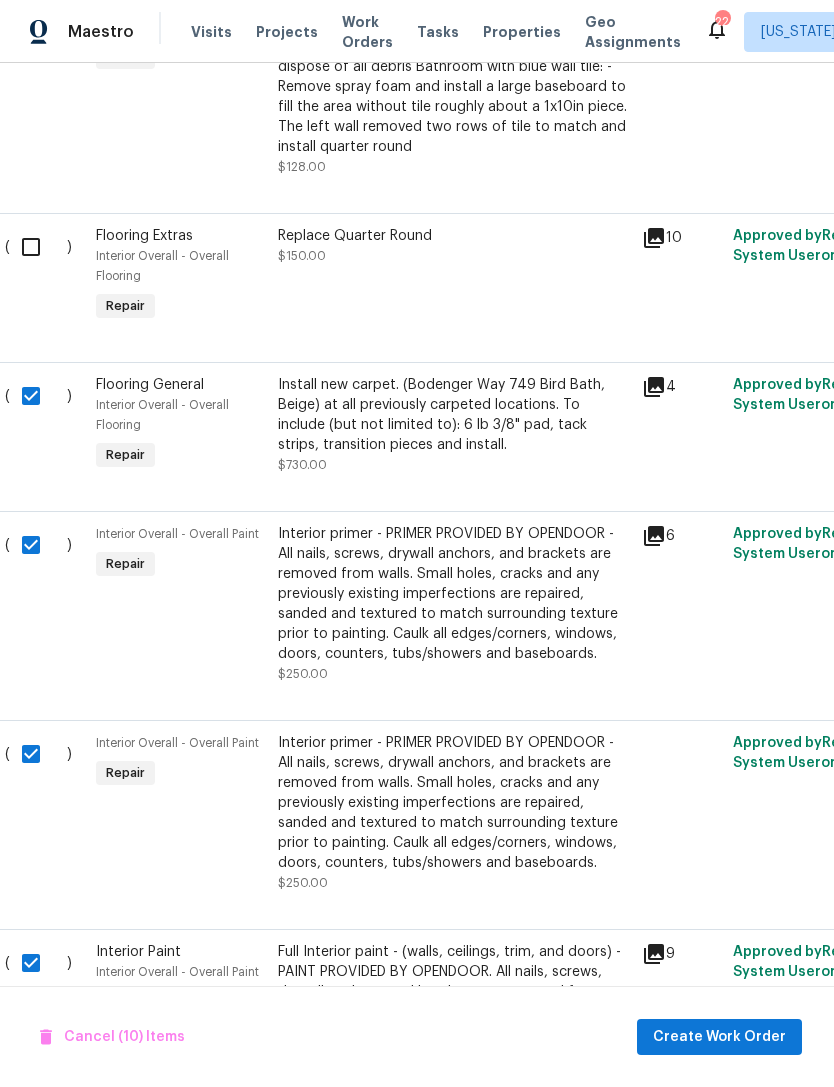 click at bounding box center [38, 247] 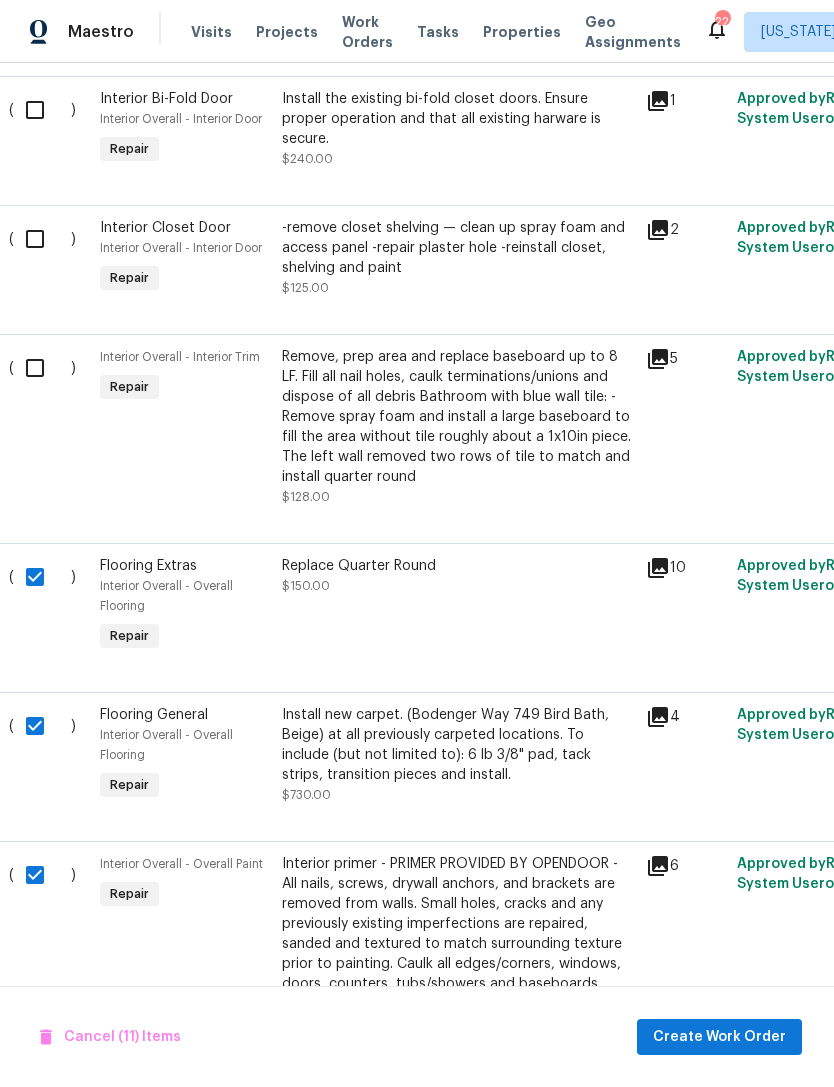 scroll, scrollTop: 2215, scrollLeft: 13, axis: both 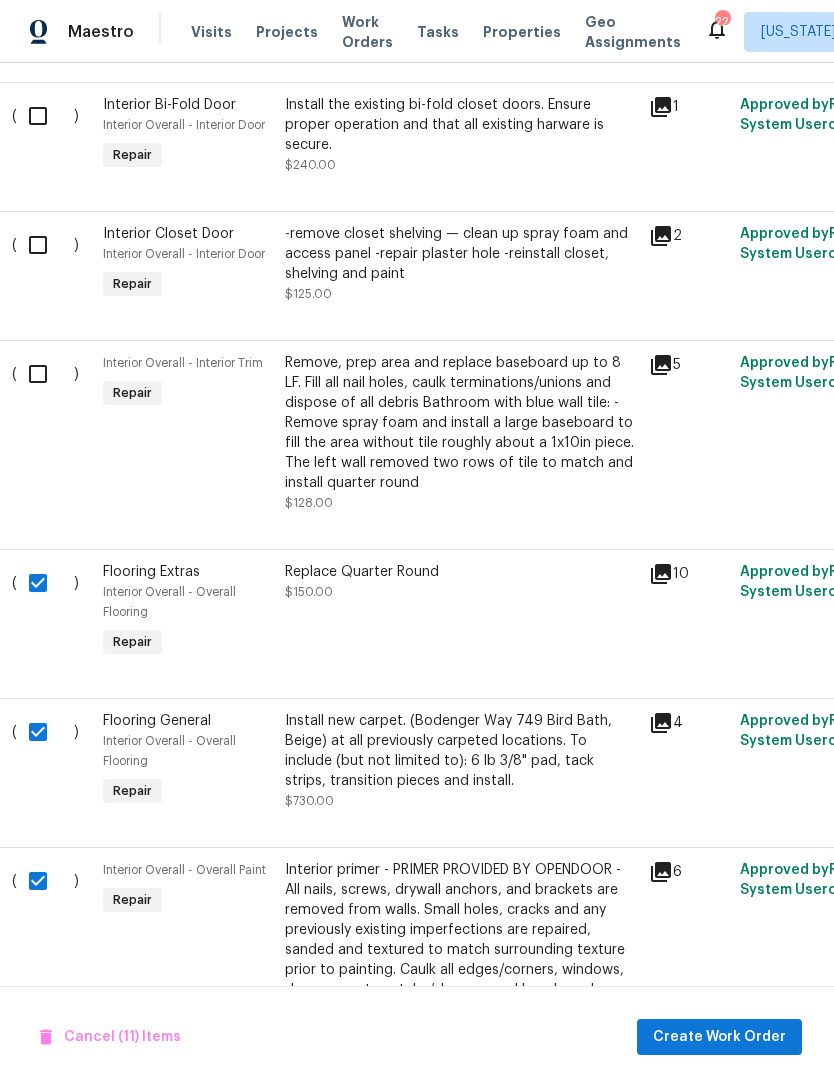 click at bounding box center (45, 374) 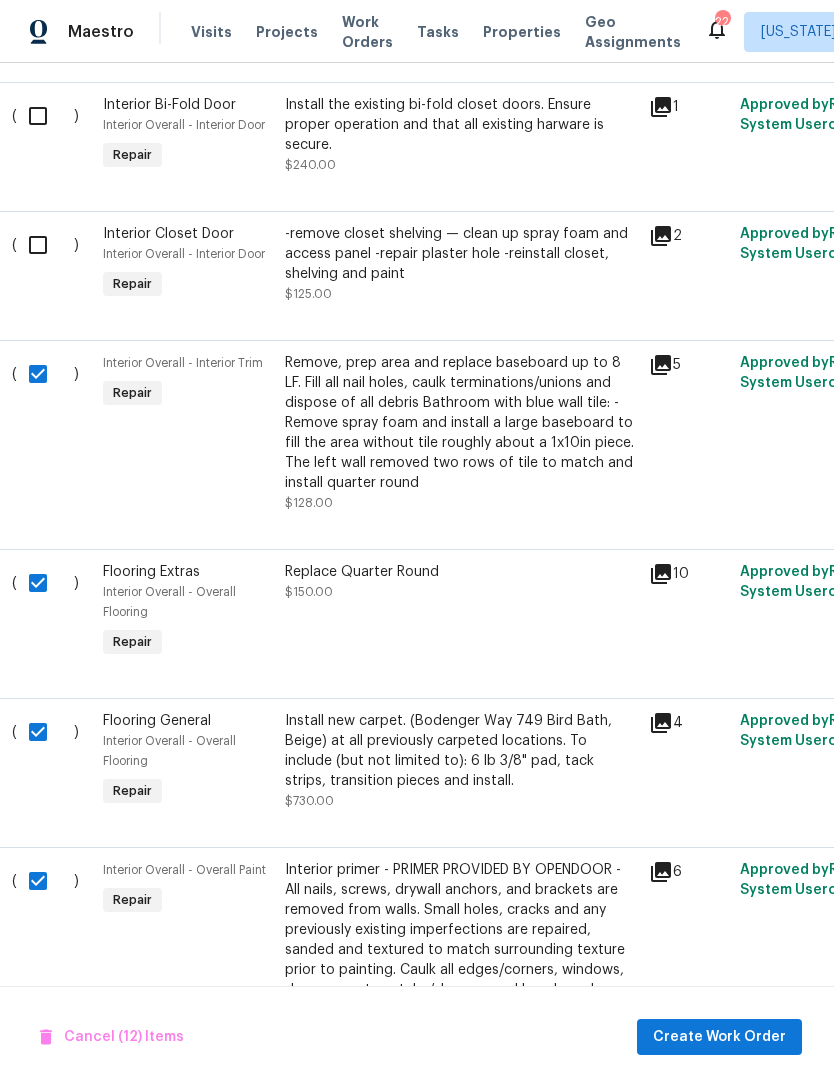click at bounding box center [45, 245] 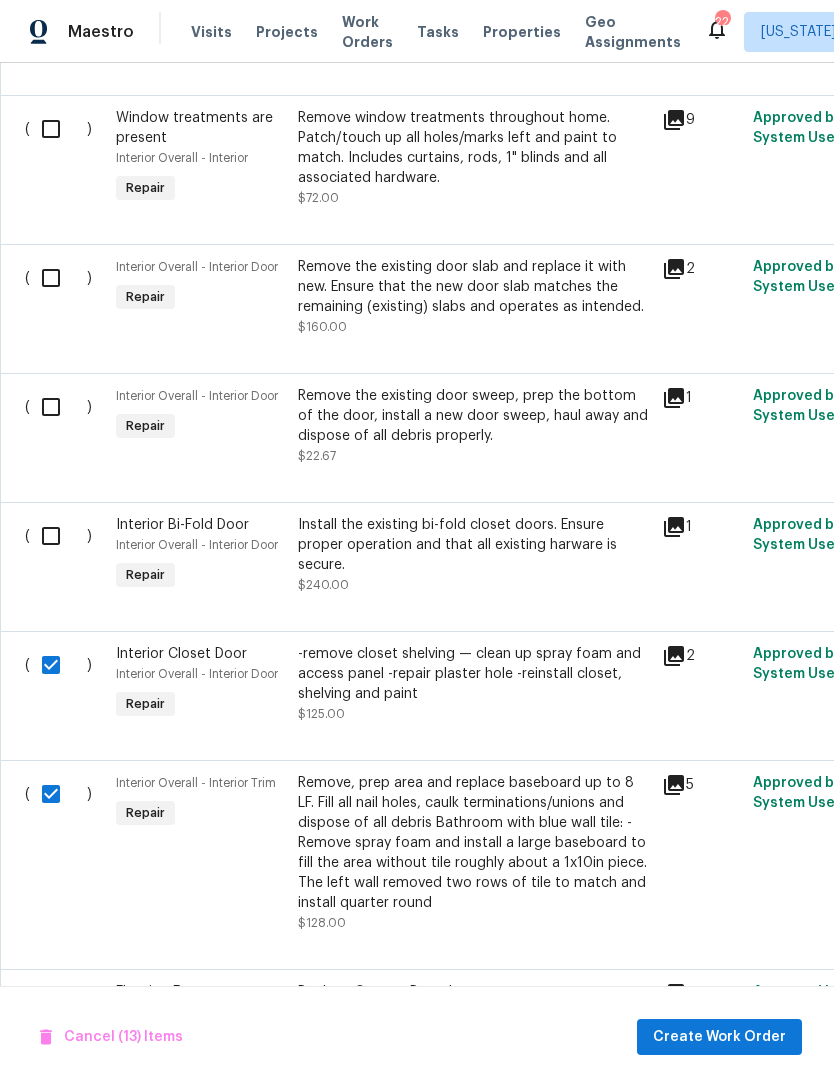 scroll, scrollTop: 1795, scrollLeft: 0, axis: vertical 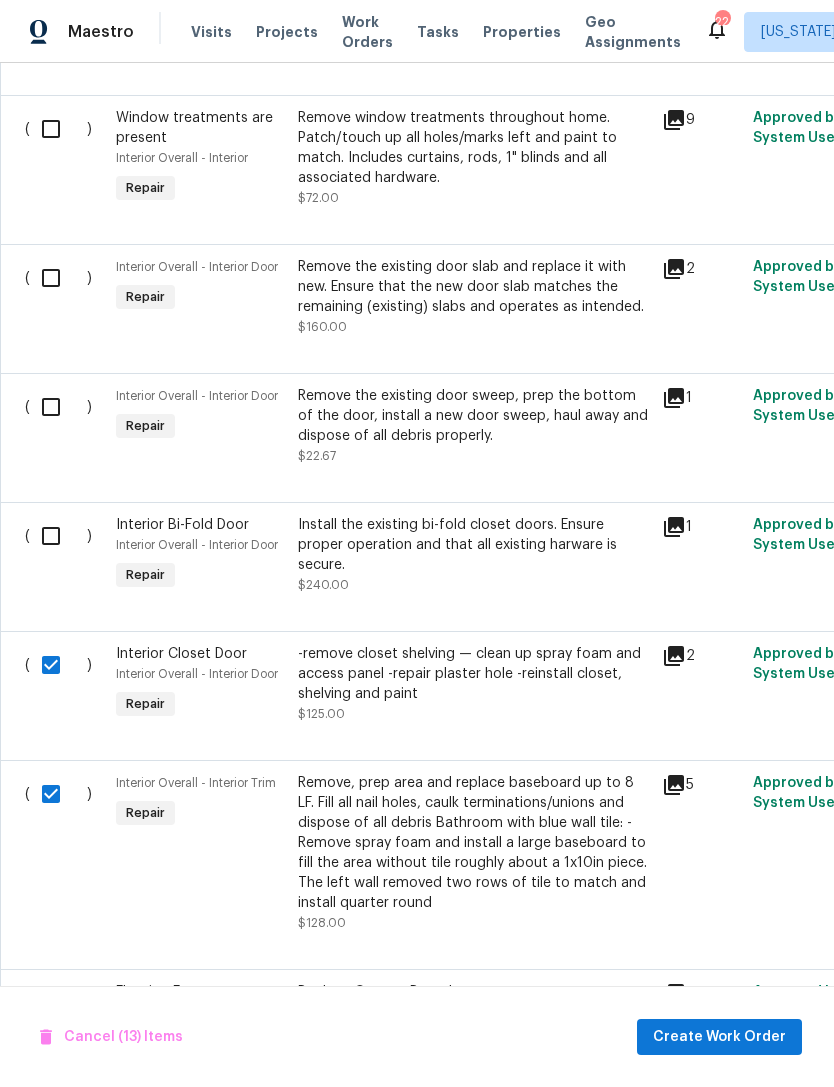 click at bounding box center (58, 536) 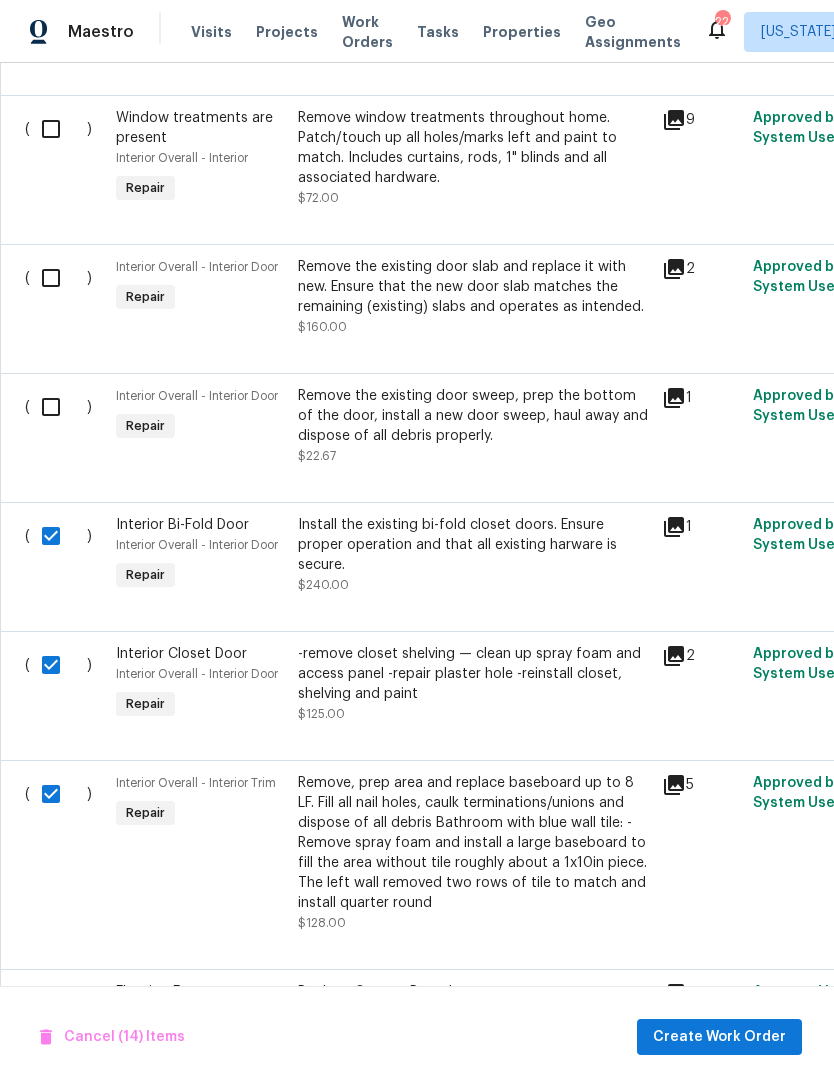 click at bounding box center [58, 407] 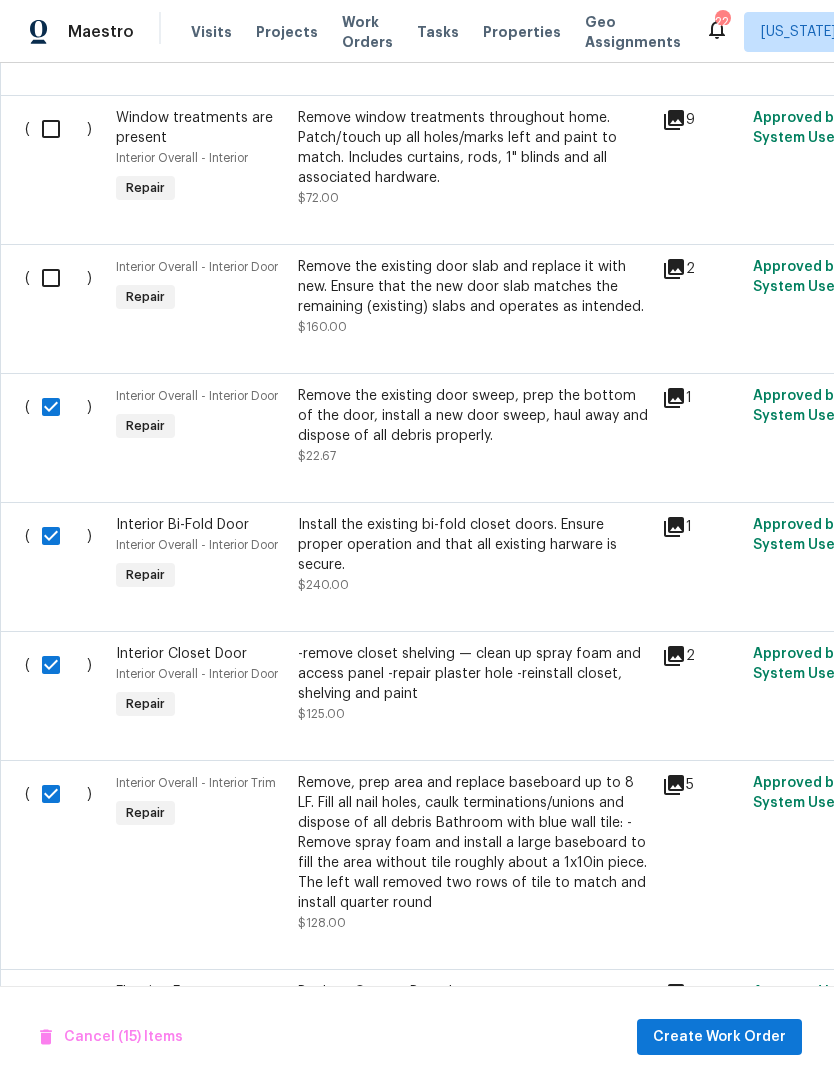 click at bounding box center [58, 278] 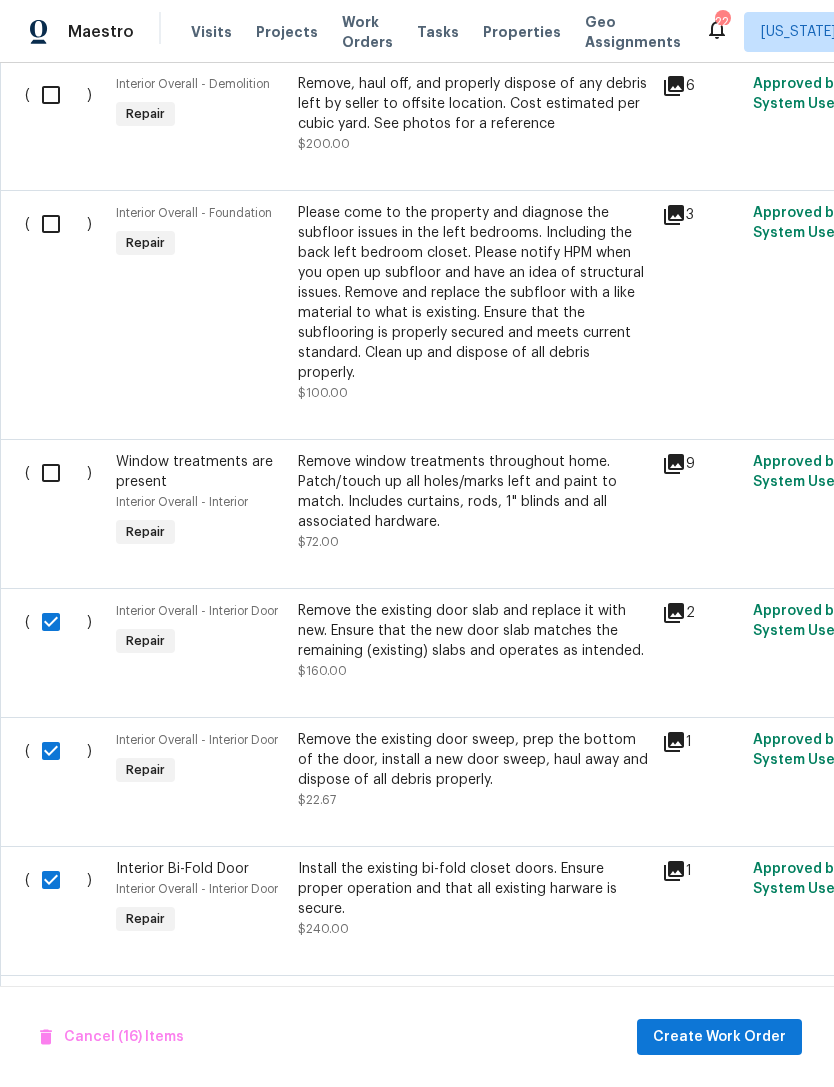 scroll, scrollTop: 1451, scrollLeft: 0, axis: vertical 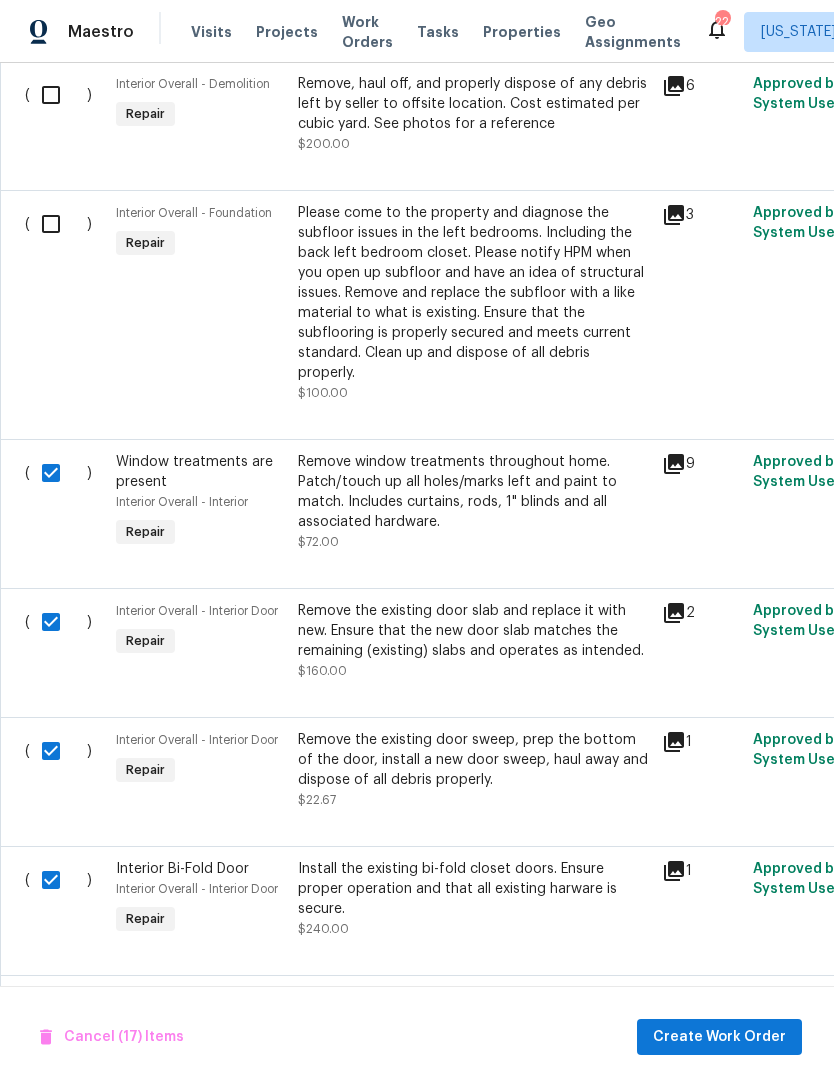 click at bounding box center (58, 224) 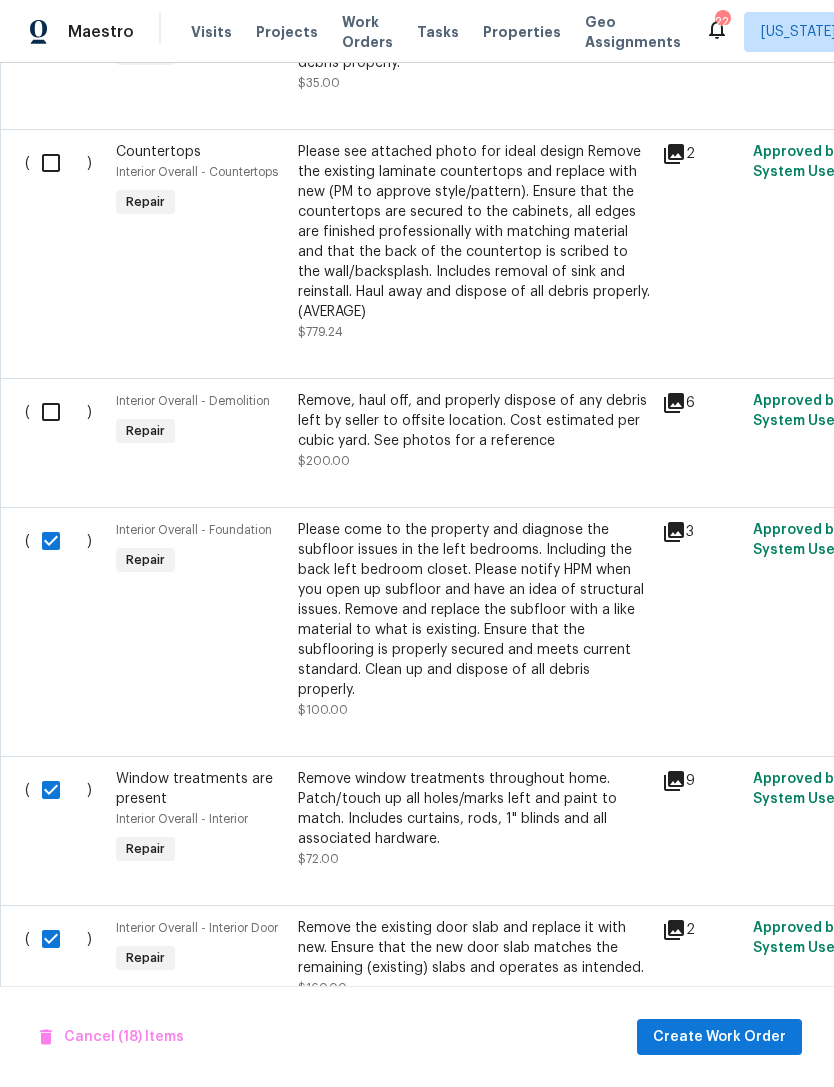 scroll, scrollTop: 1134, scrollLeft: 0, axis: vertical 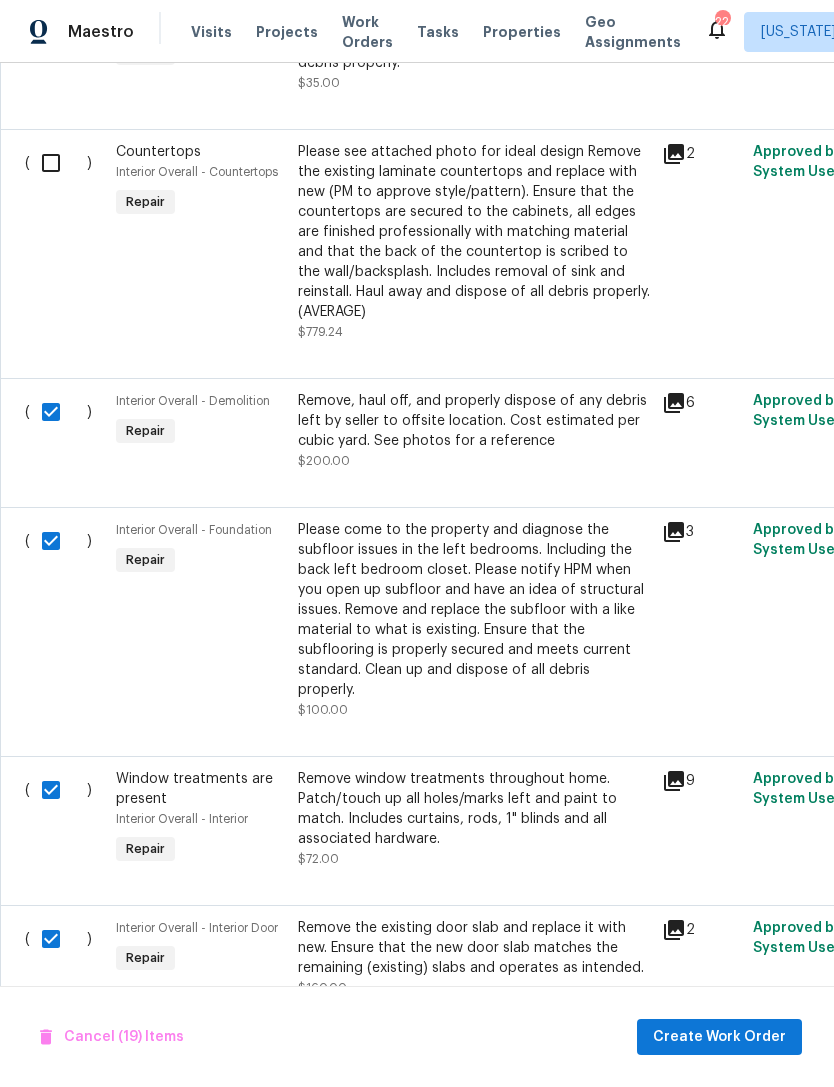 click at bounding box center (58, 163) 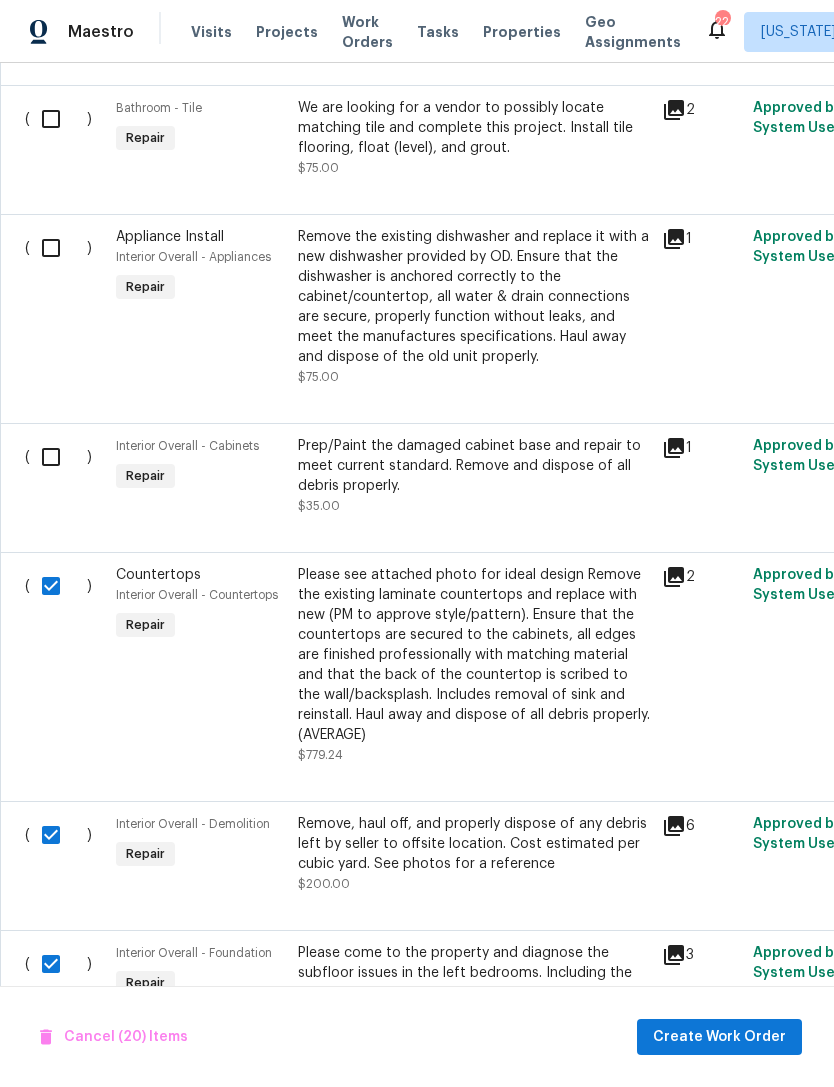 scroll, scrollTop: 710, scrollLeft: 0, axis: vertical 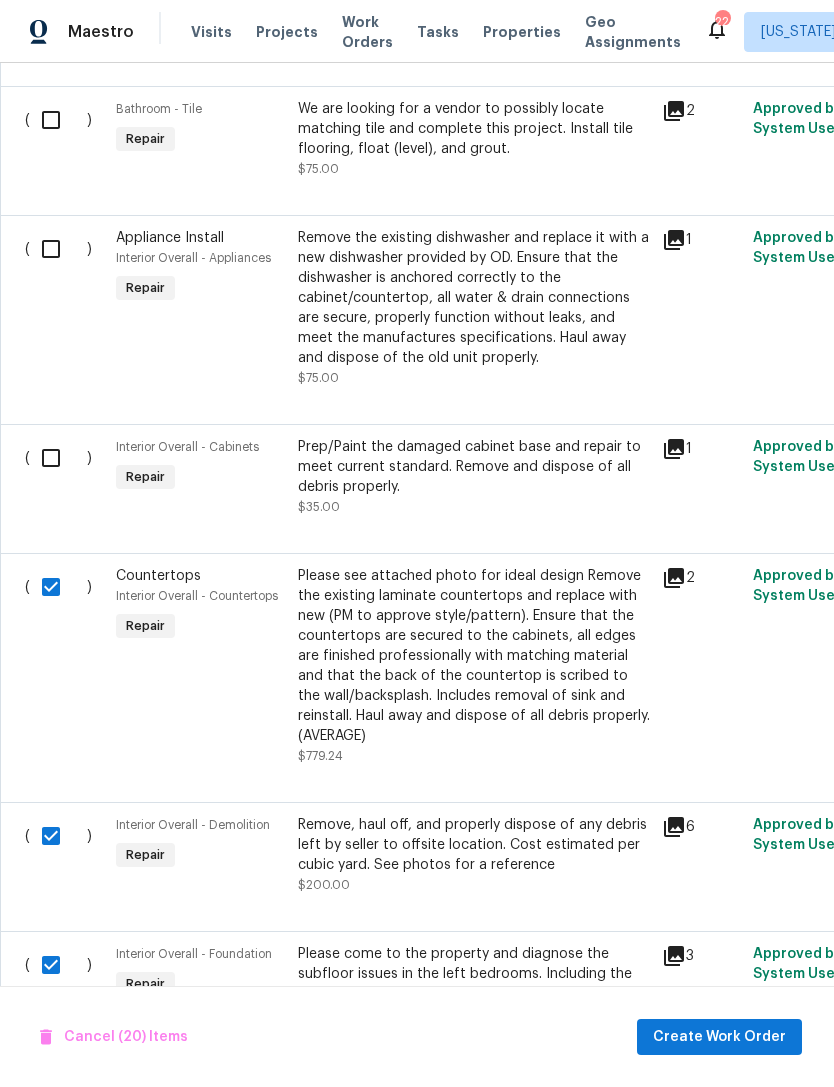 click at bounding box center [58, 249] 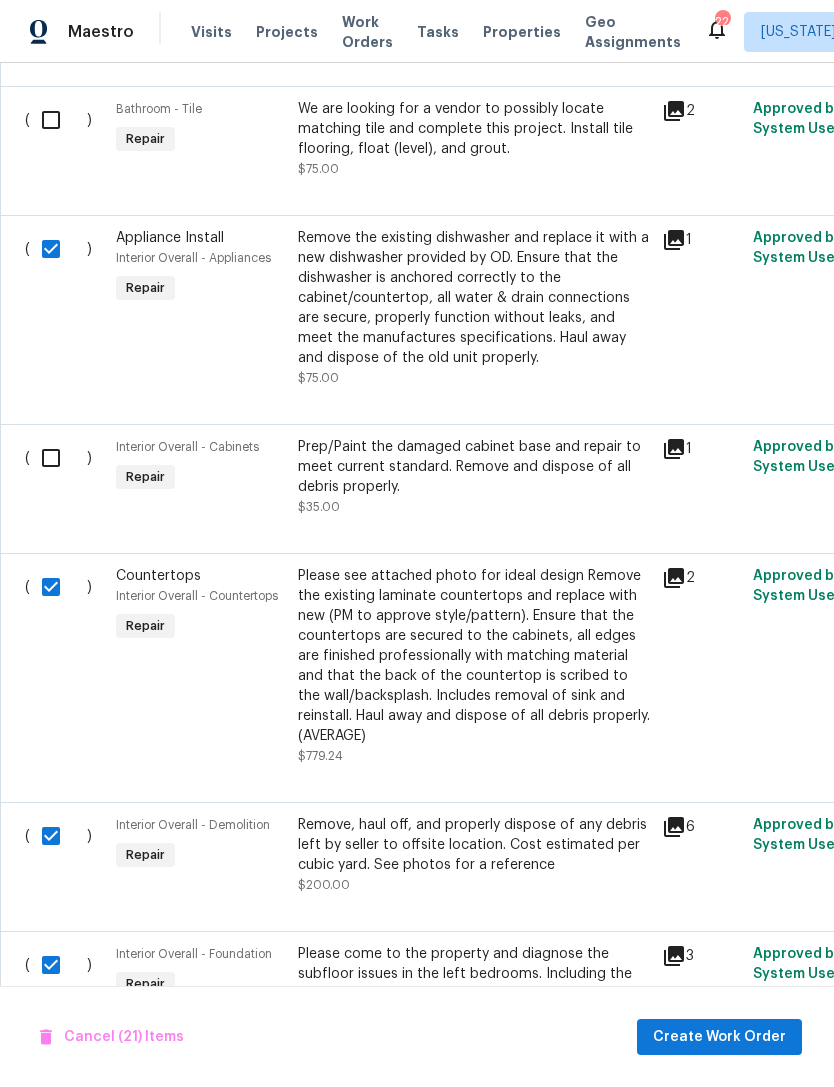 click at bounding box center [58, 458] 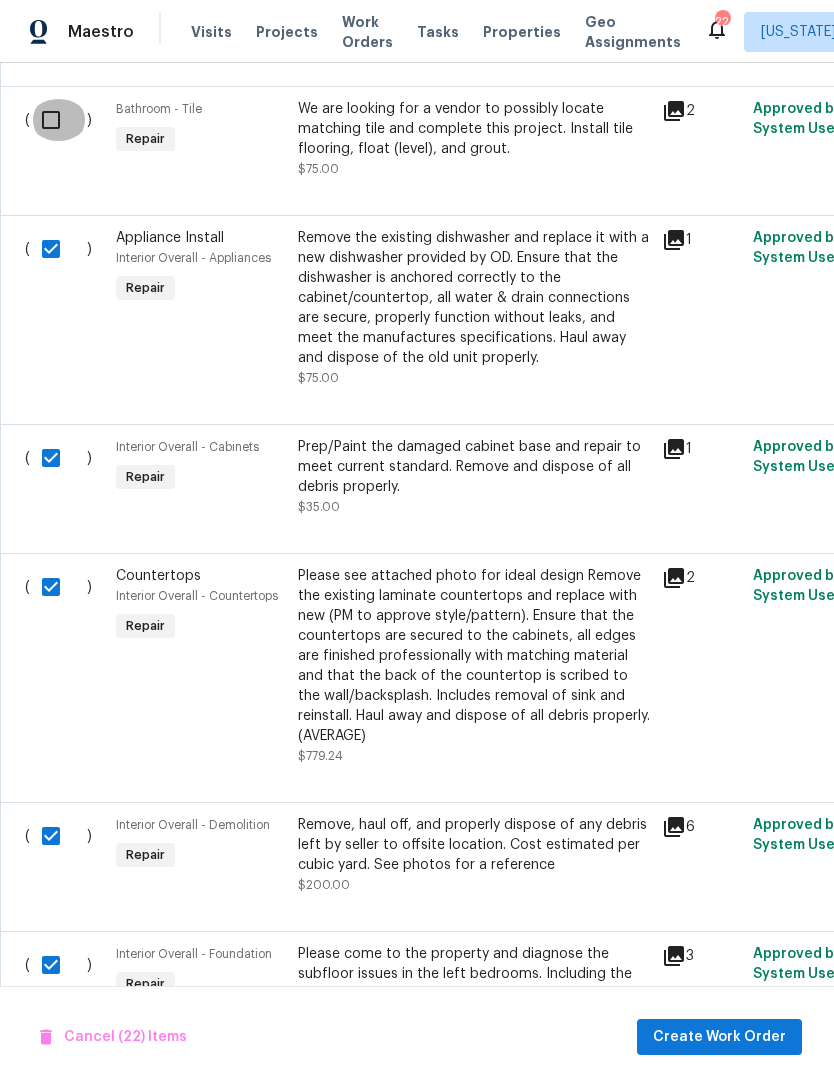 click at bounding box center (58, 120) 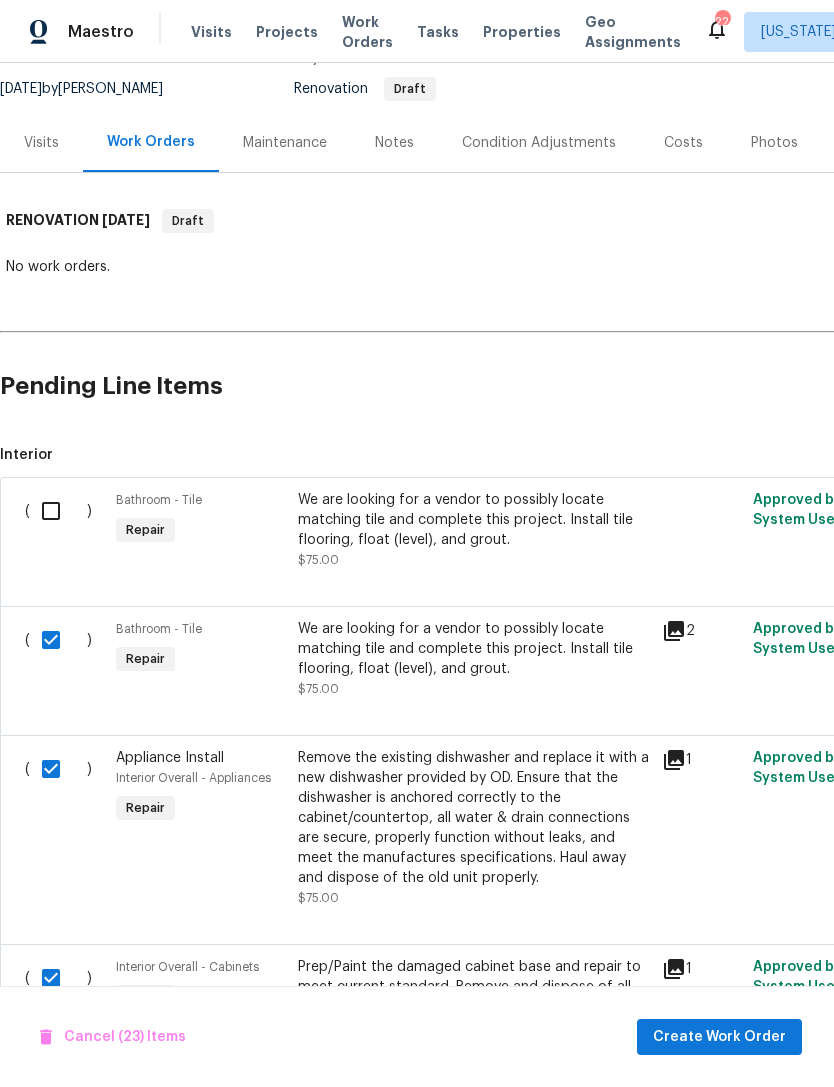 scroll, scrollTop: 171, scrollLeft: 0, axis: vertical 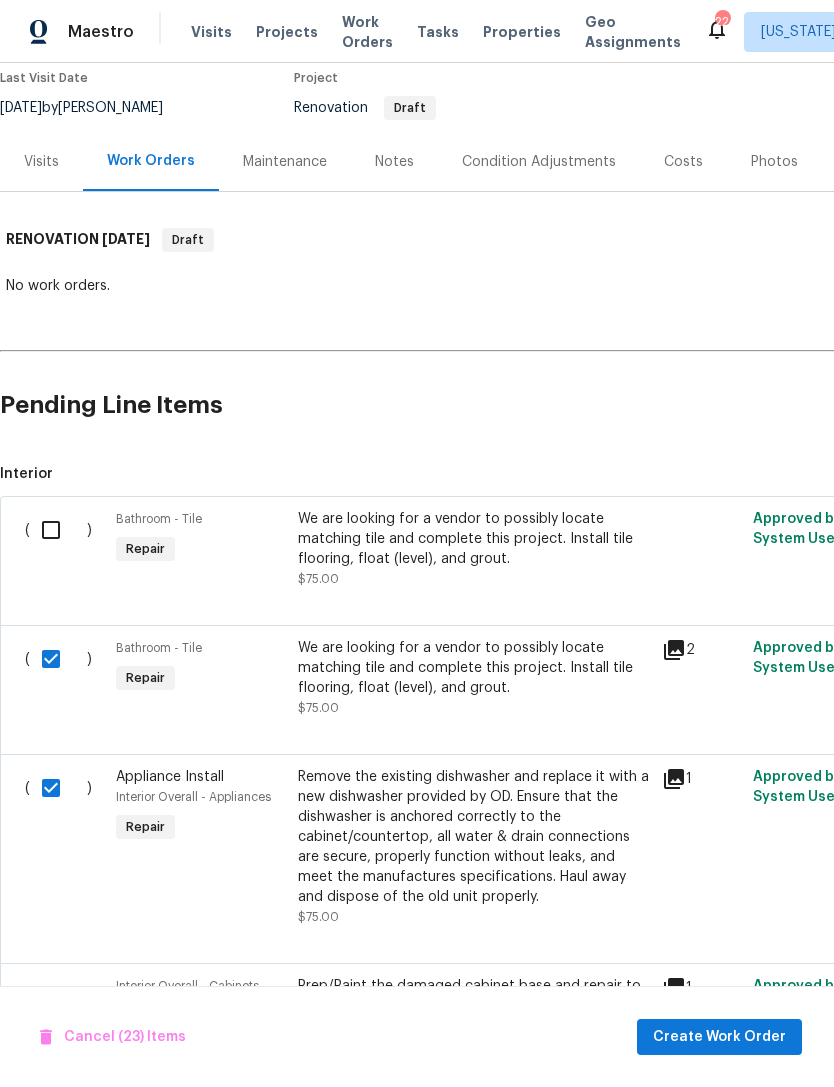 click at bounding box center (58, 530) 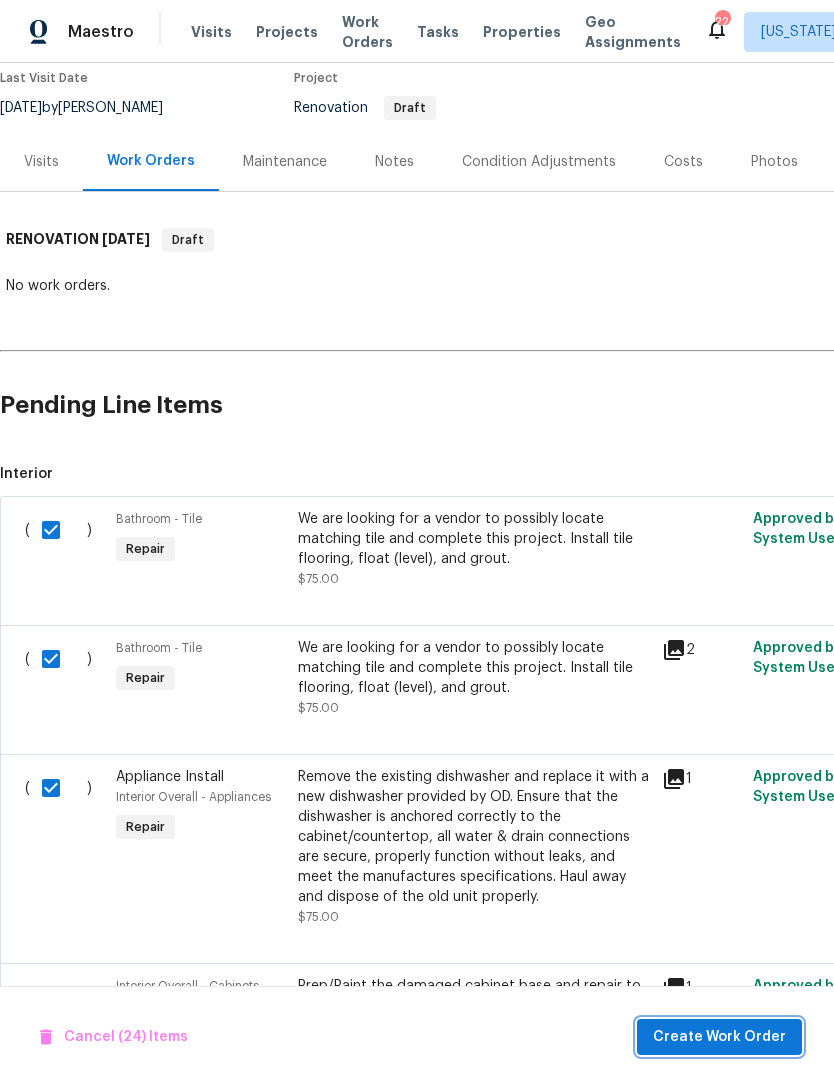 click on "Create Work Order" at bounding box center (719, 1037) 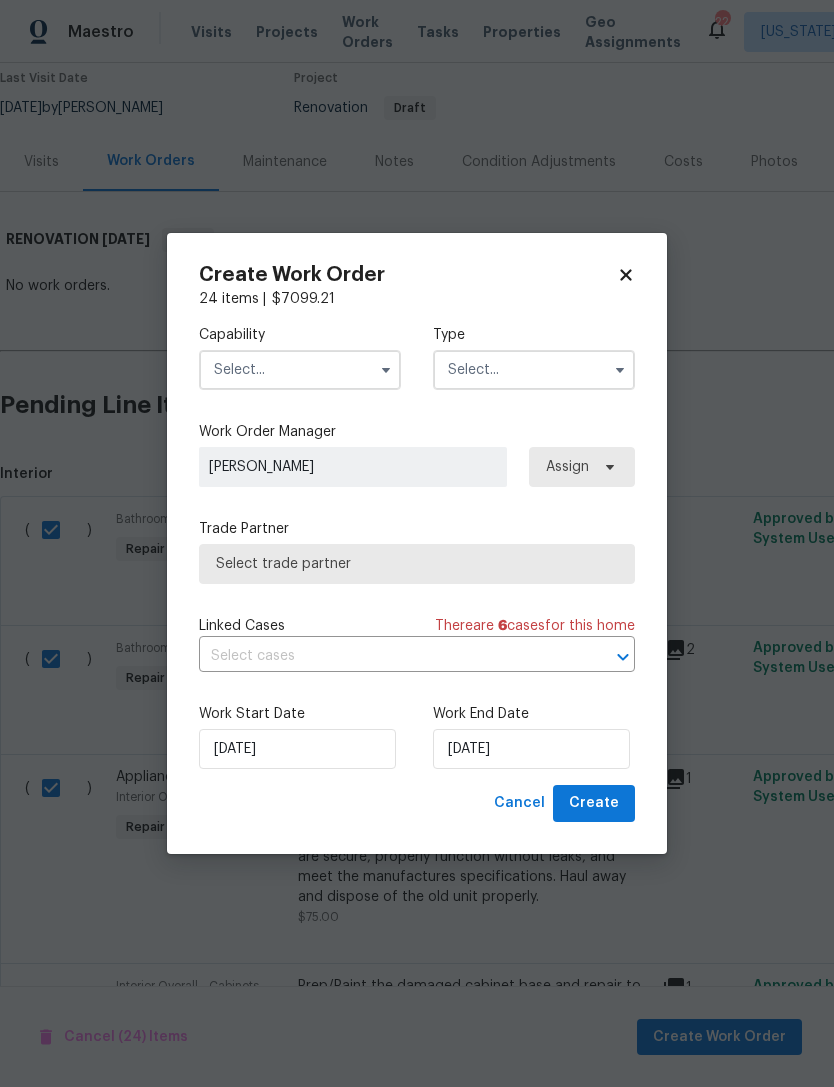 click 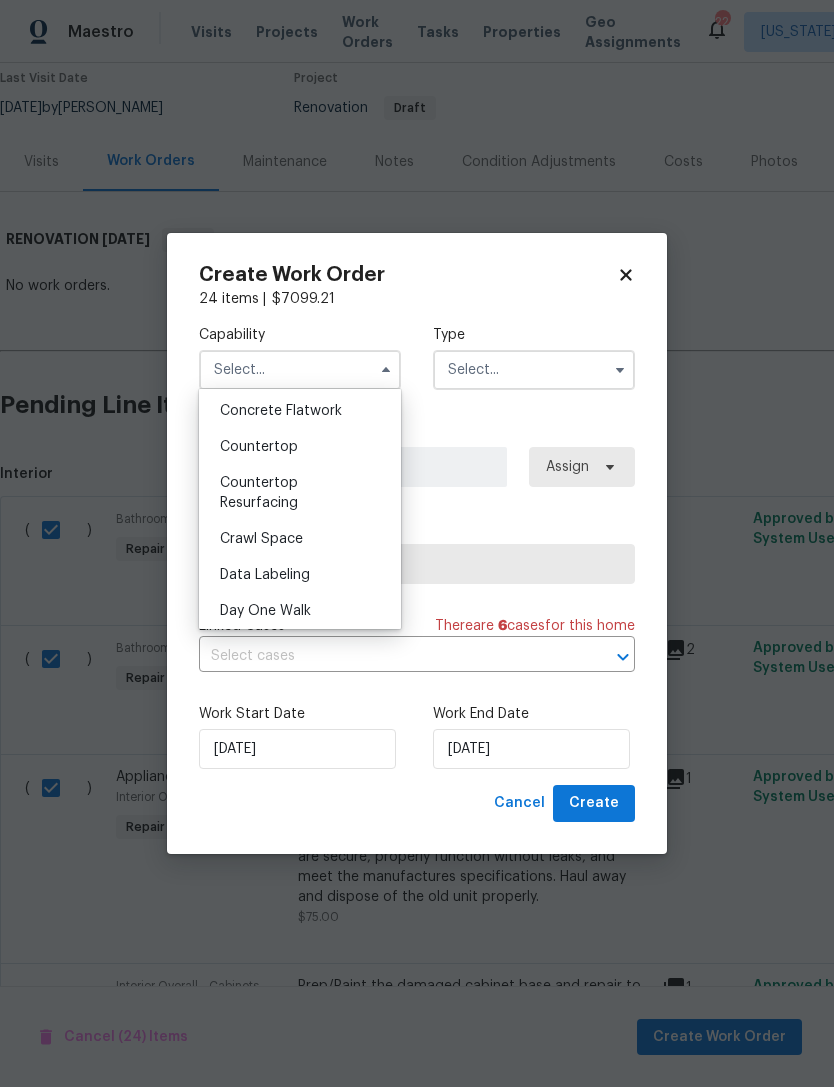 scroll, scrollTop: 357, scrollLeft: 0, axis: vertical 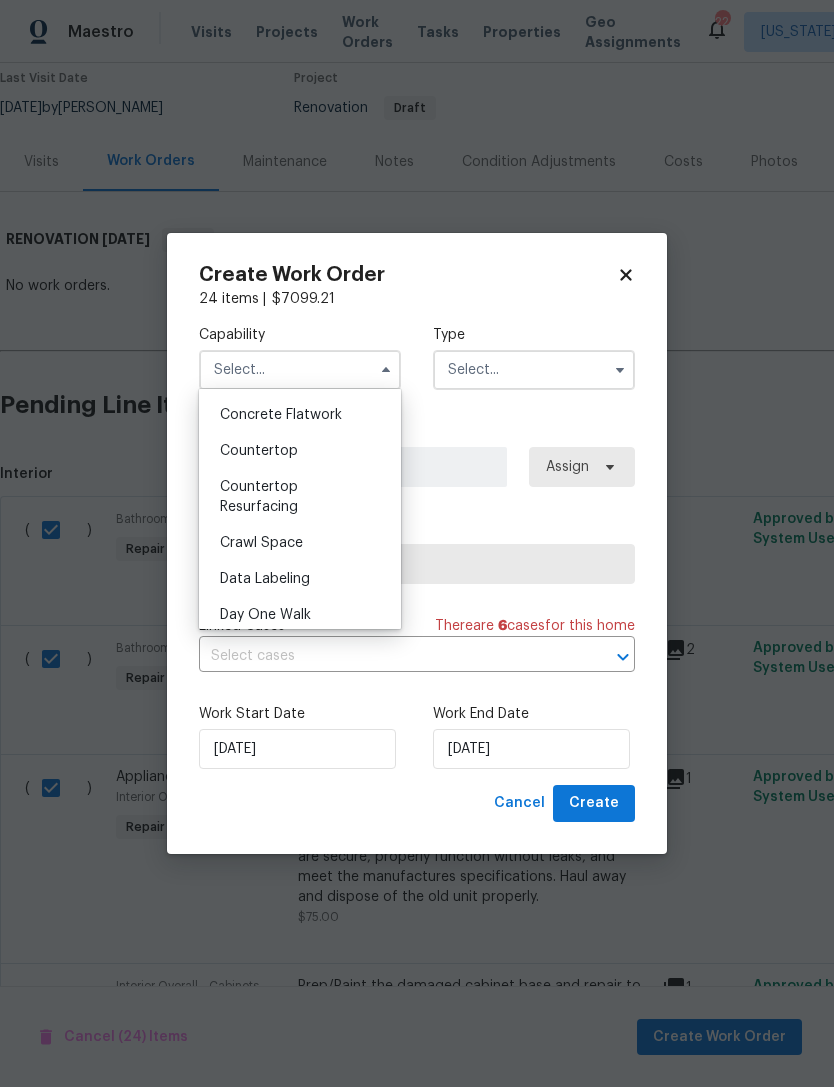click 